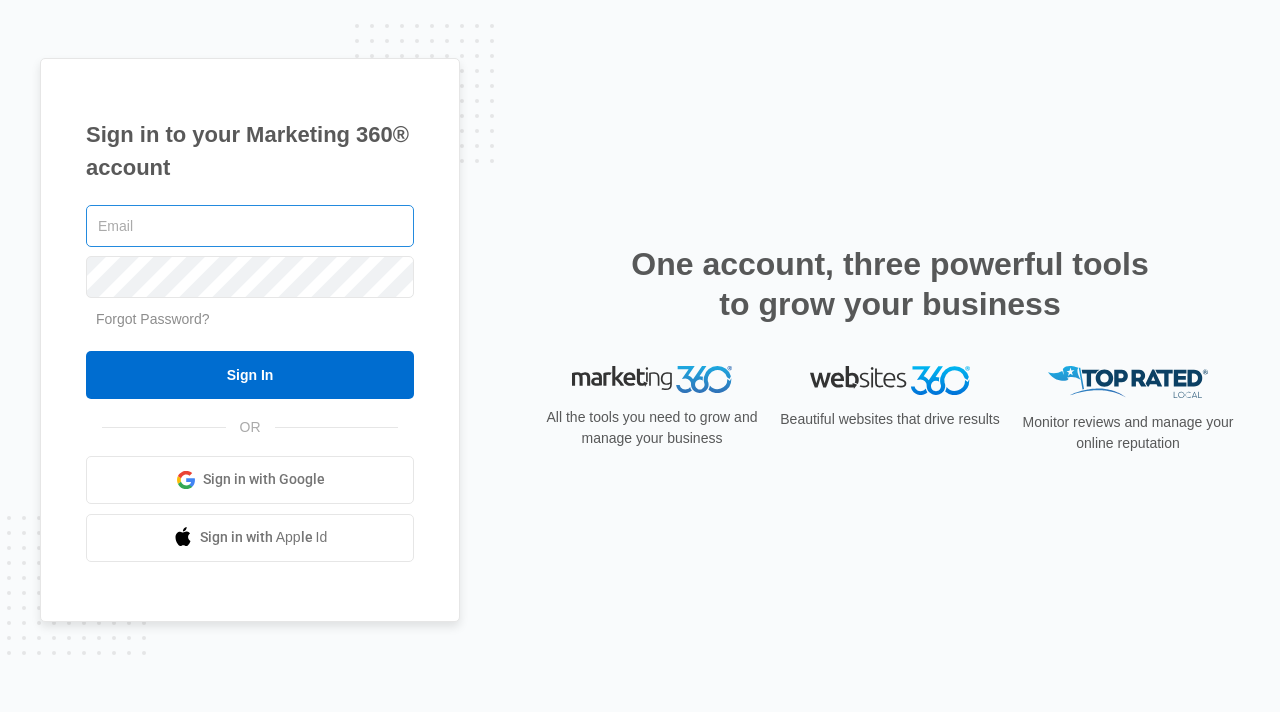 scroll, scrollTop: 0, scrollLeft: 0, axis: both 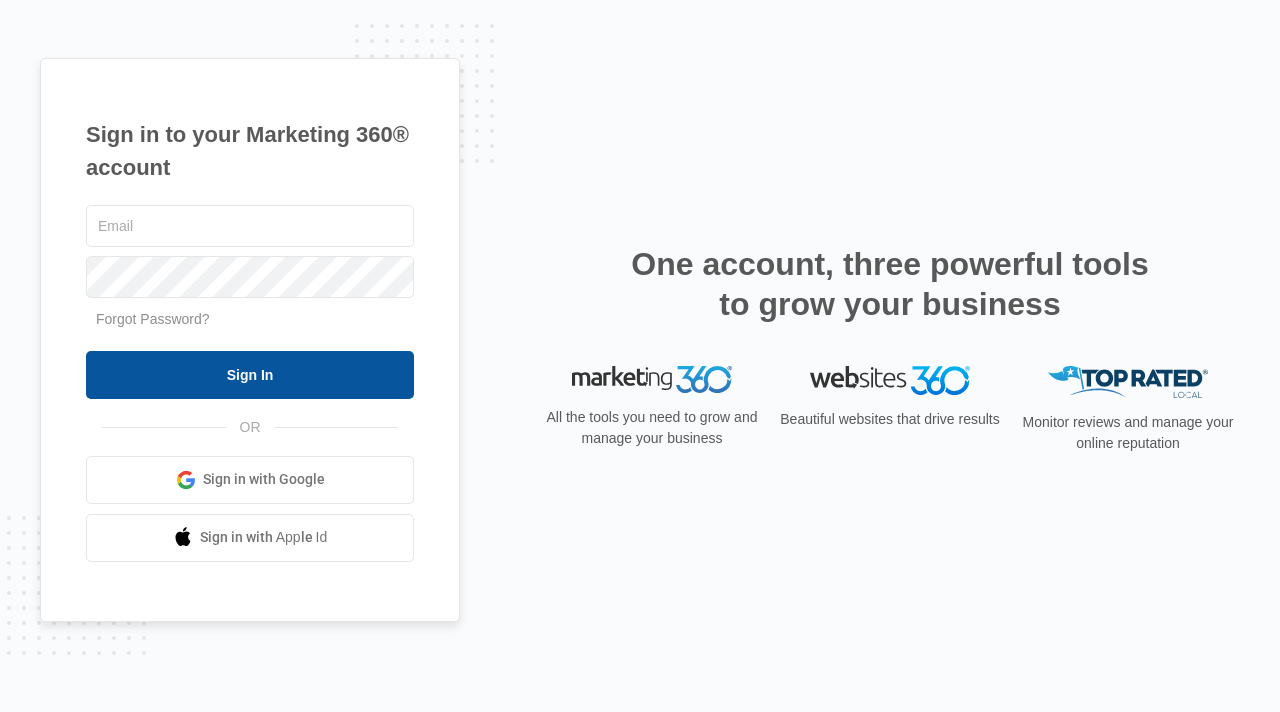 type on "[USERNAME]@[DOMAIN].com" 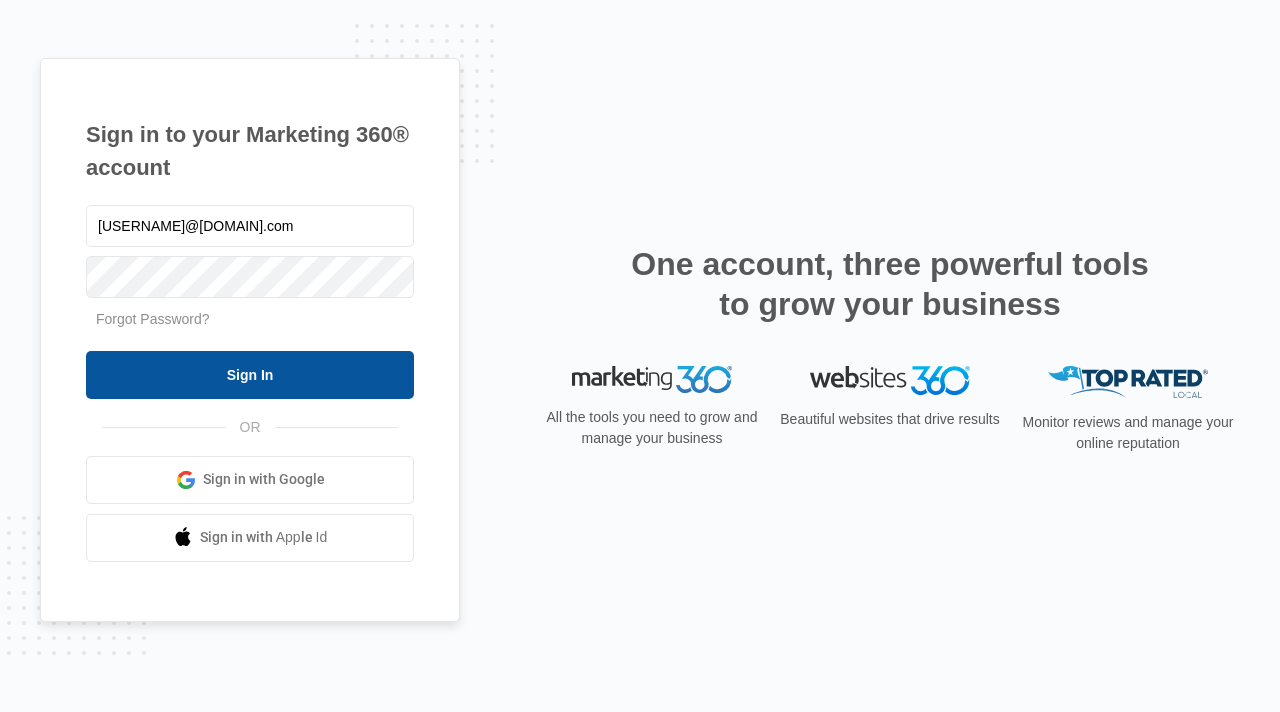 click on "Sign In" at bounding box center (250, 375) 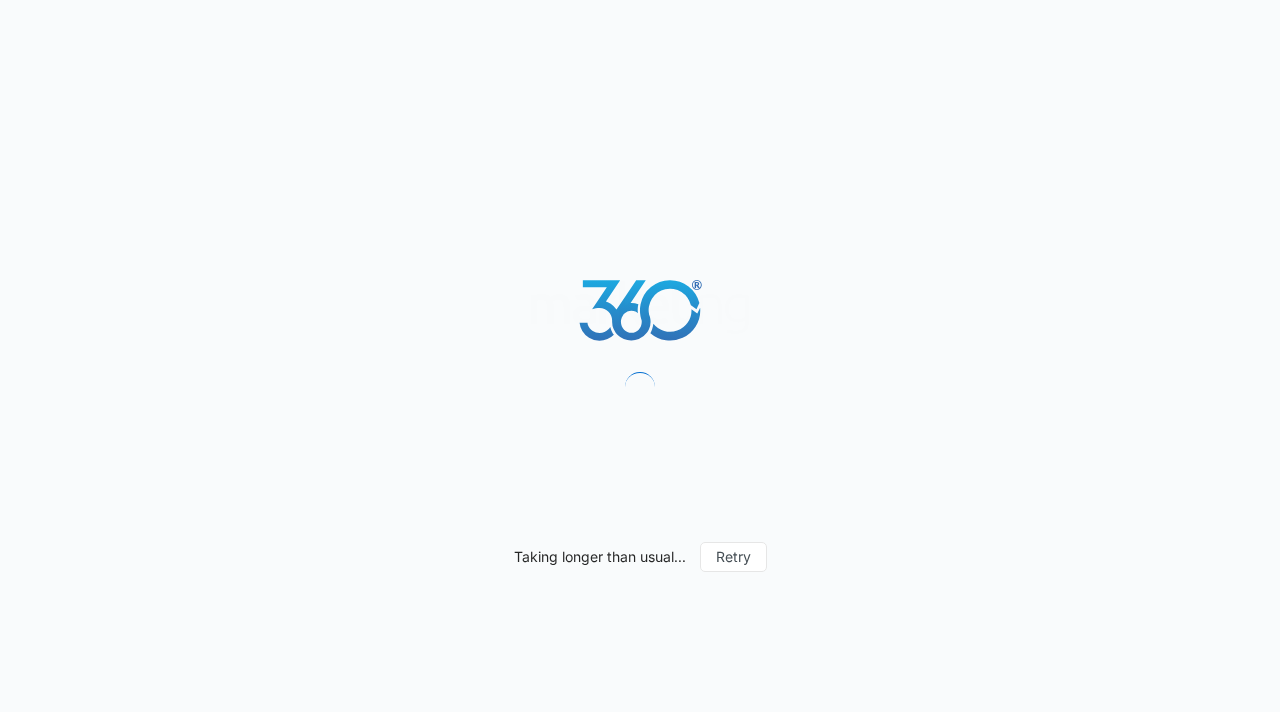 scroll, scrollTop: 0, scrollLeft: 0, axis: both 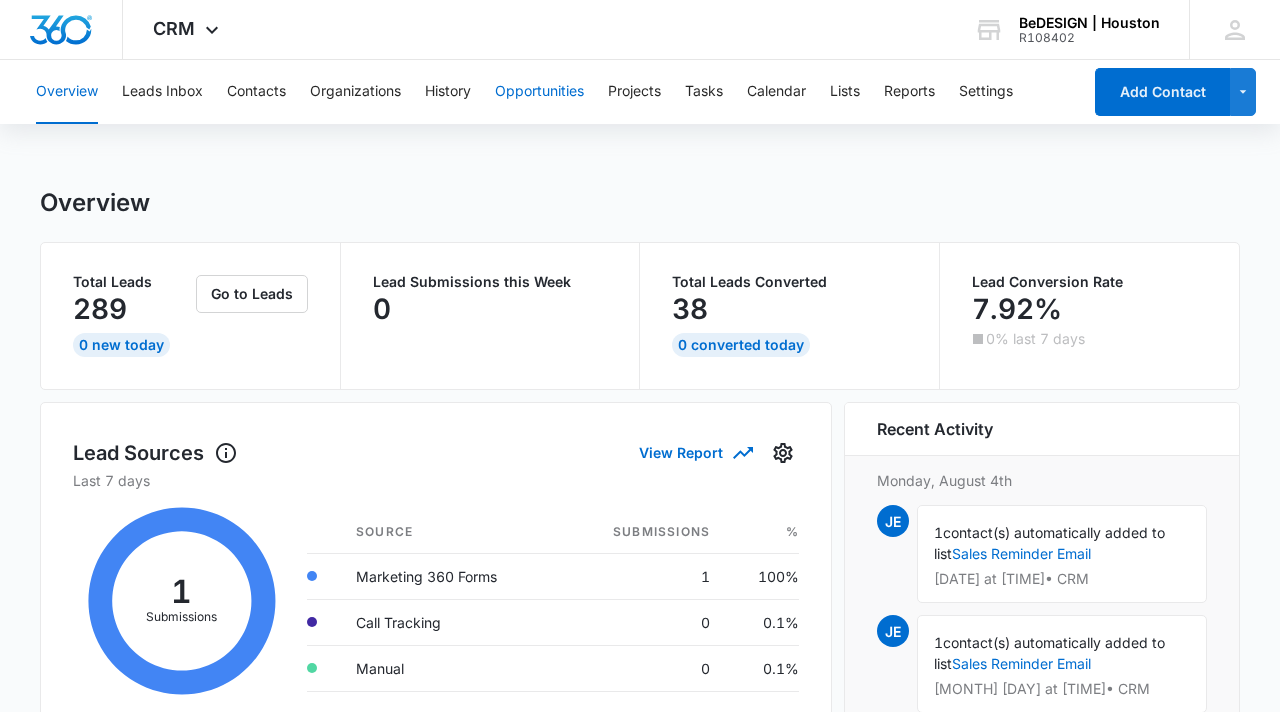 click on "Opportunities" at bounding box center [539, 92] 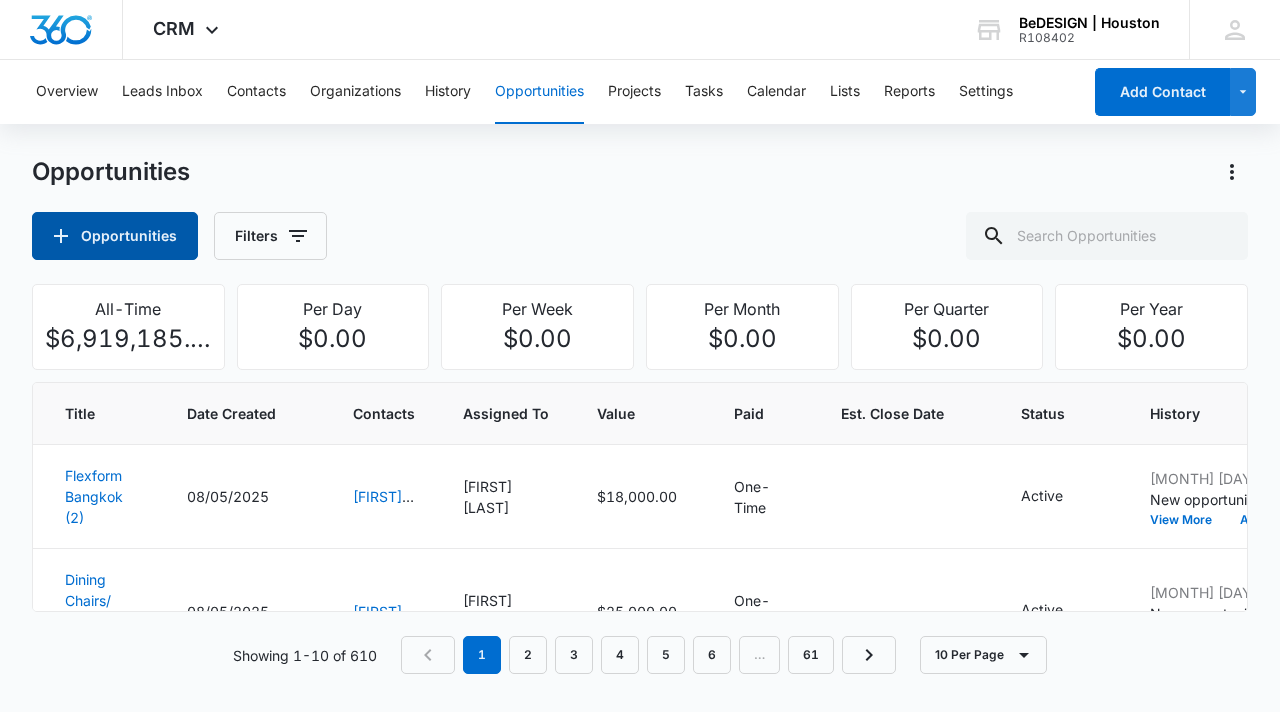 click on "Opportunities" at bounding box center [115, 236] 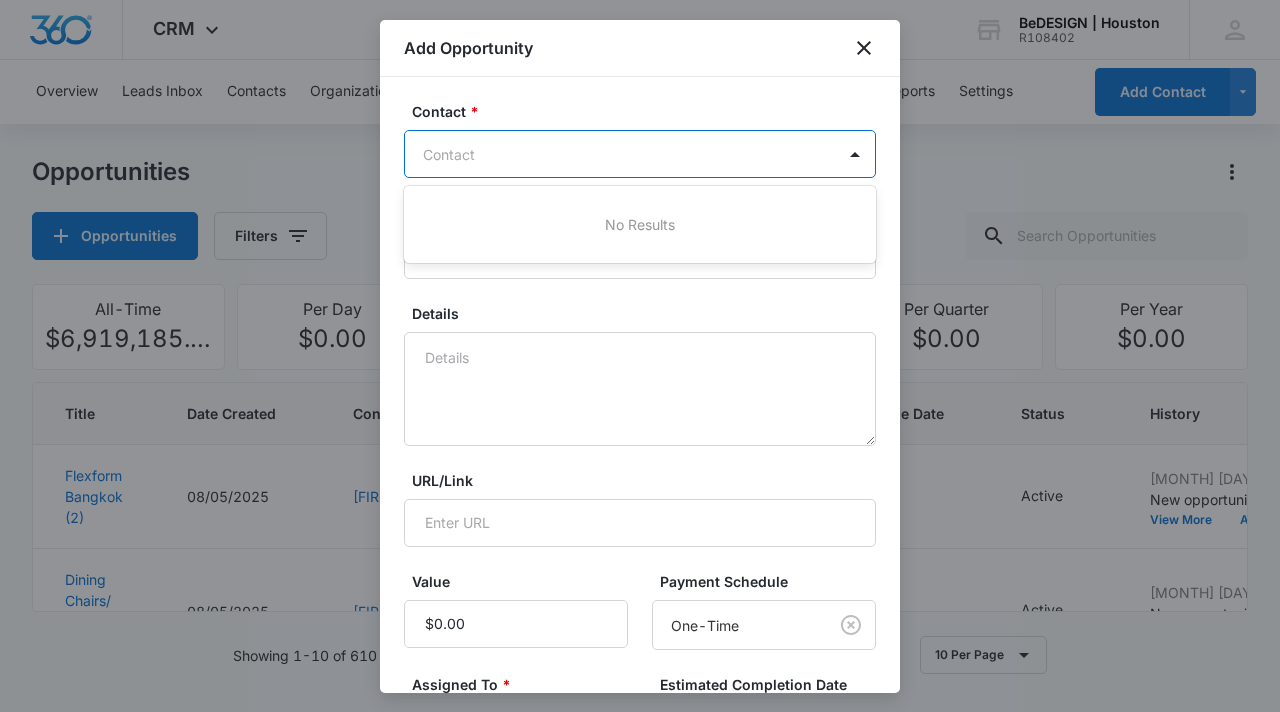 click at bounding box center [628, 154] 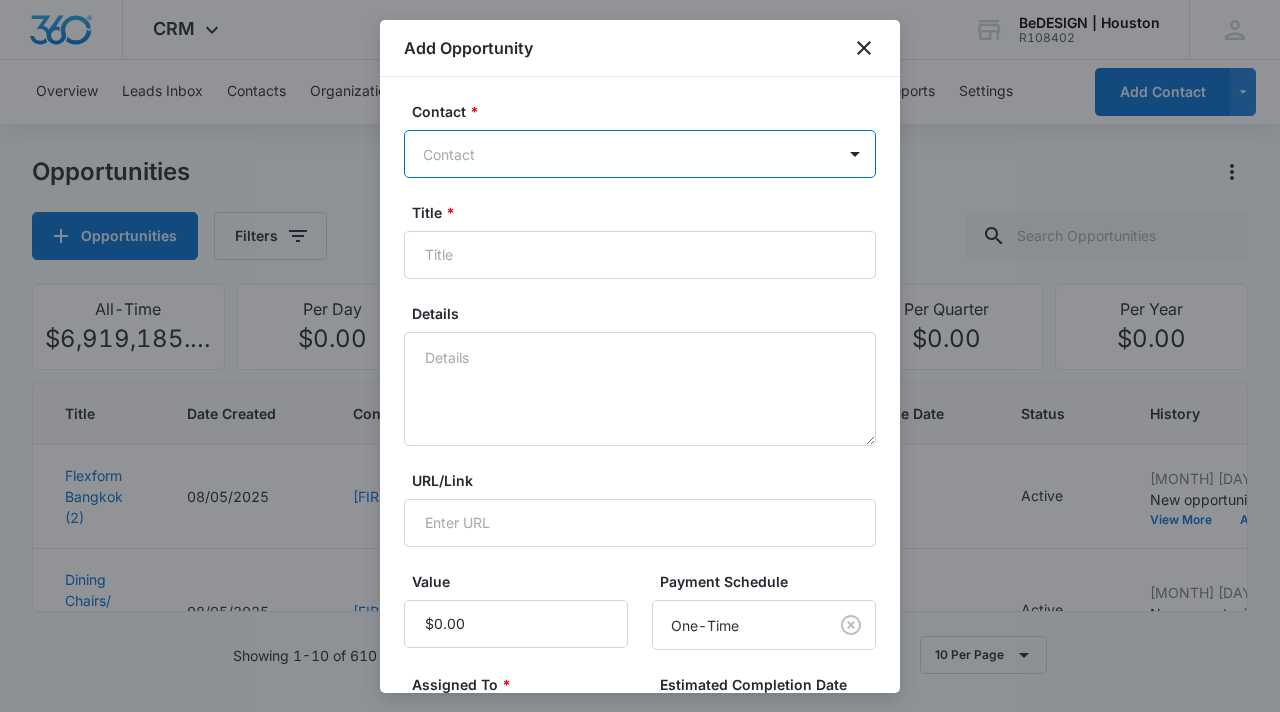 click at bounding box center (628, 154) 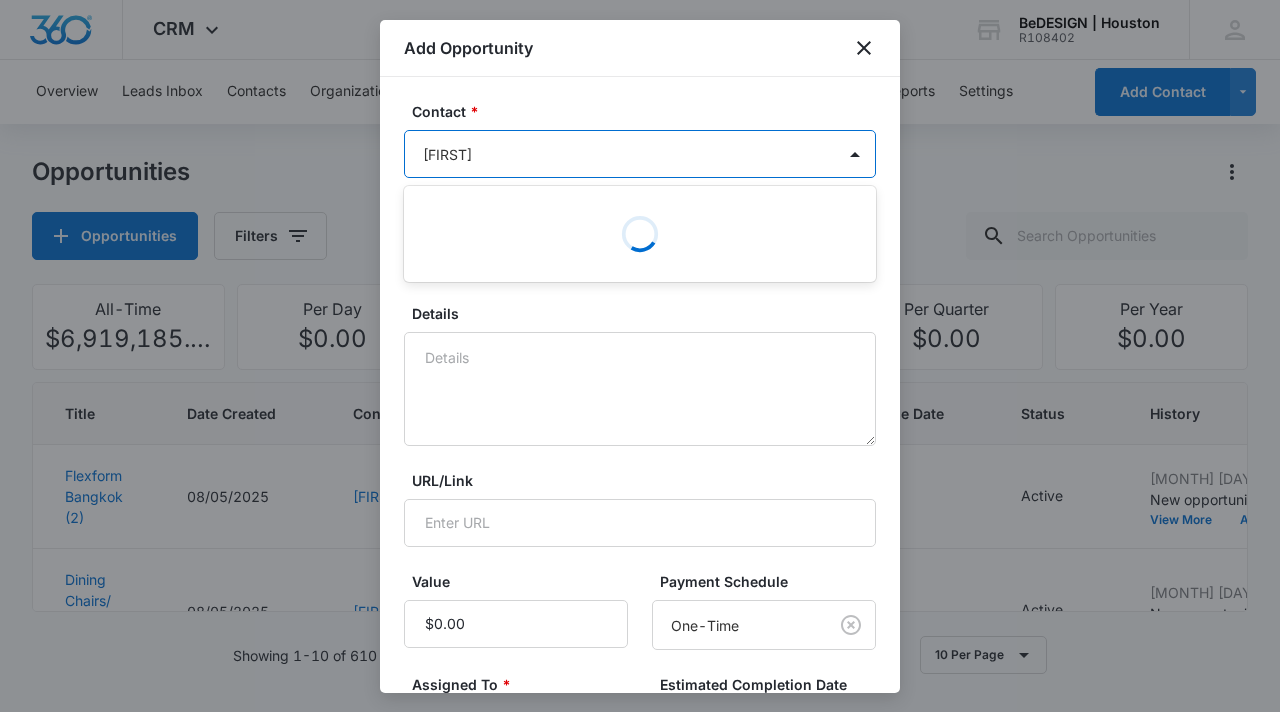 type on "ana cort" 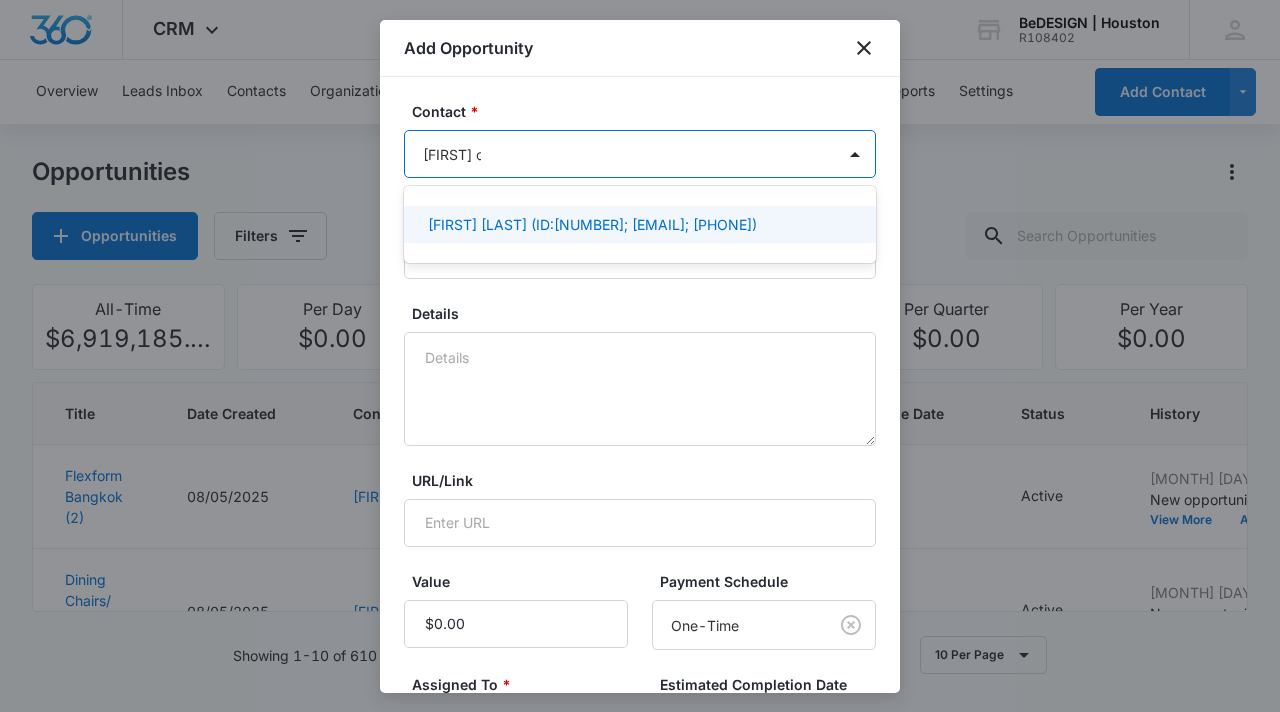 click on "Ana Cortez (ID:14407; anadalit@me.com; 9566078286)" at bounding box center [592, 224] 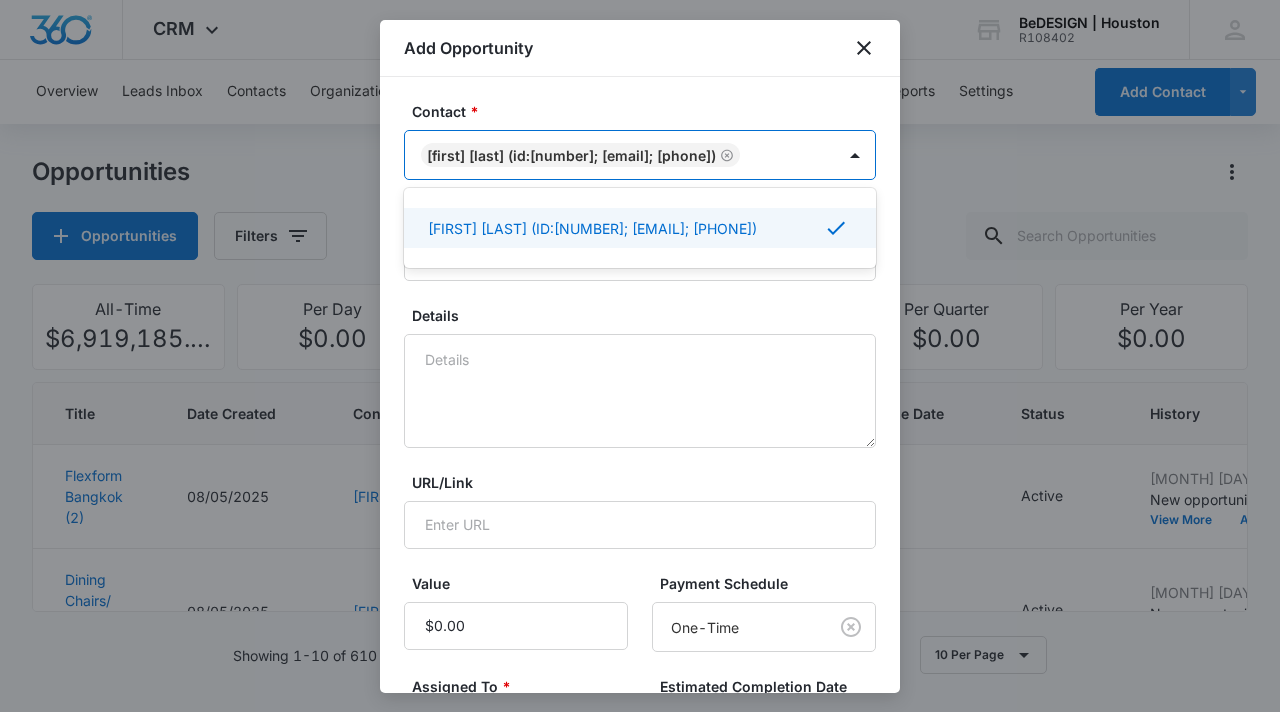 click on "Contact * option Ana Cortez (ID:14407; anadalit@me.com; 9566078286), selected. Ana Cortez (ID:14407; anadalit@me.com; 9566078286) selected, 1 of 1. Use Up and Down to choose options, press Enter to select the currently focused option, press Escape to exit the menu, press Tab to select the option and exit the menu. Ana Cortez (ID:14407; anadalit@me.com; 9566078286) Ana Cortez (ID:14407; anadalit@me.com; 9566078286) Title * Details URL/Link Value Payment Schedule One-Time Assigned To * Assigned To Estimated Completion Date Status Status Cancel Add Opportunity" at bounding box center [640, 523] 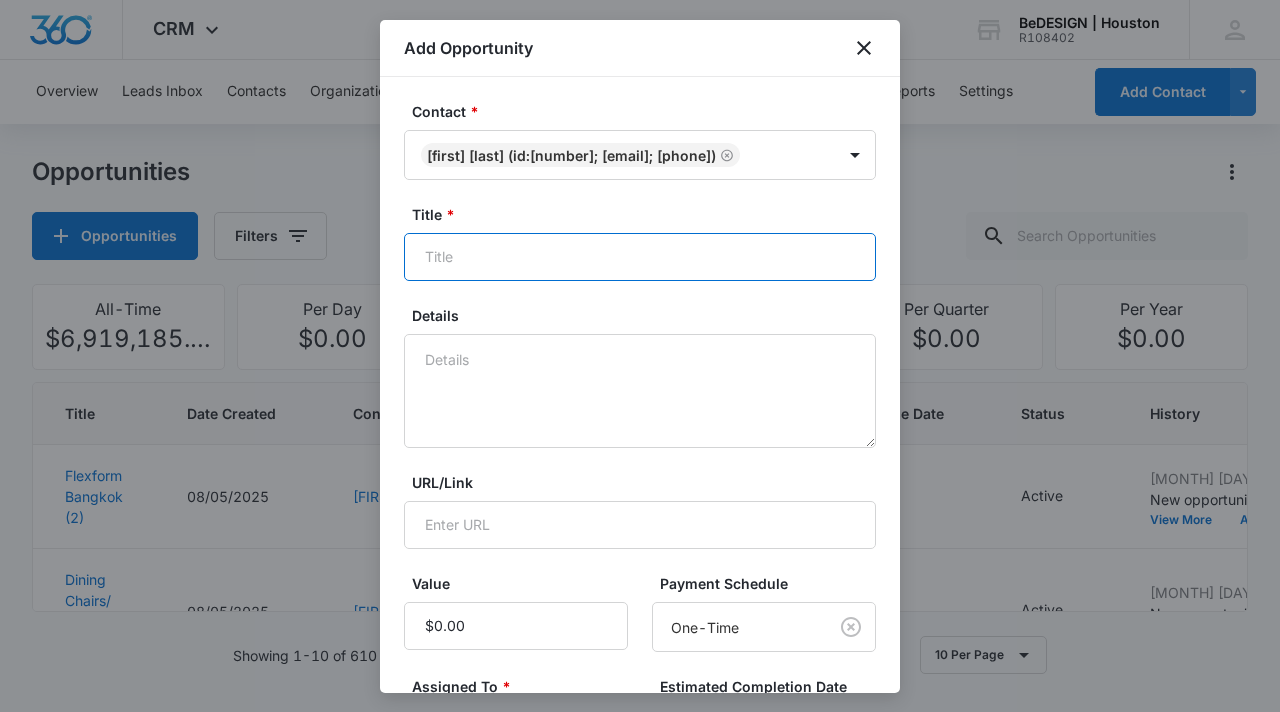 click on "Title *" at bounding box center (640, 257) 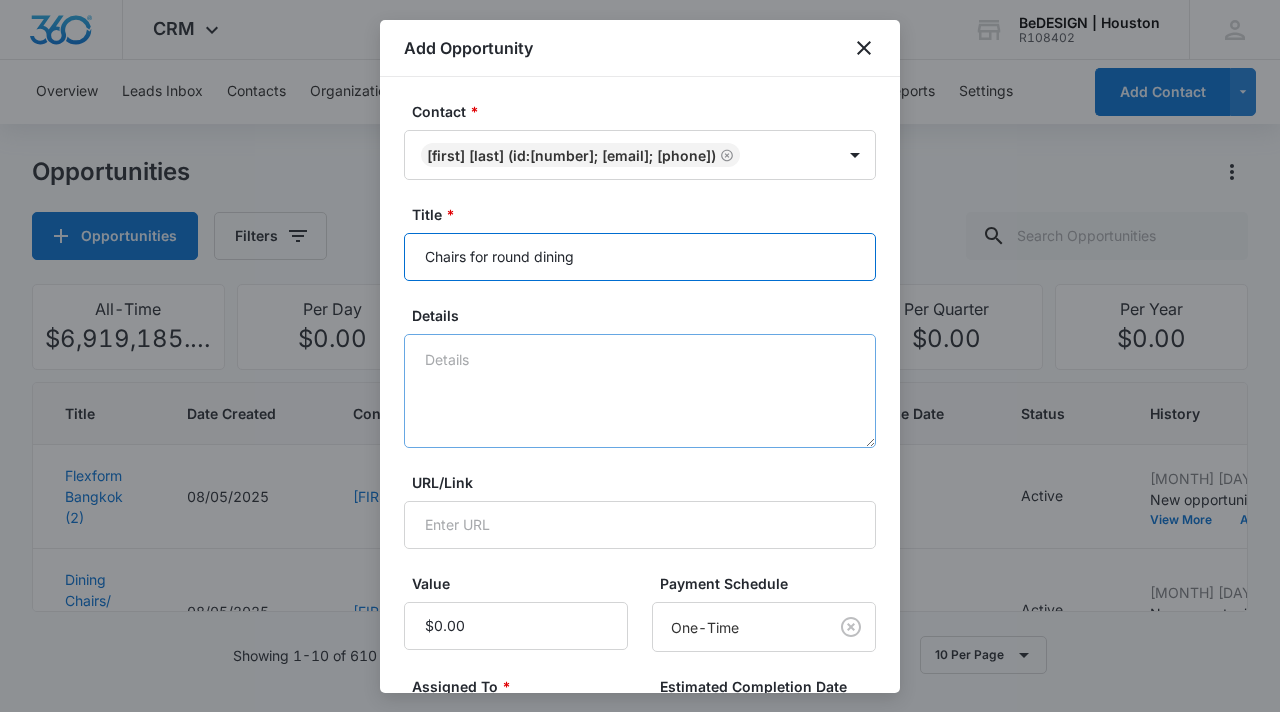 type on "Chairs for round dining" 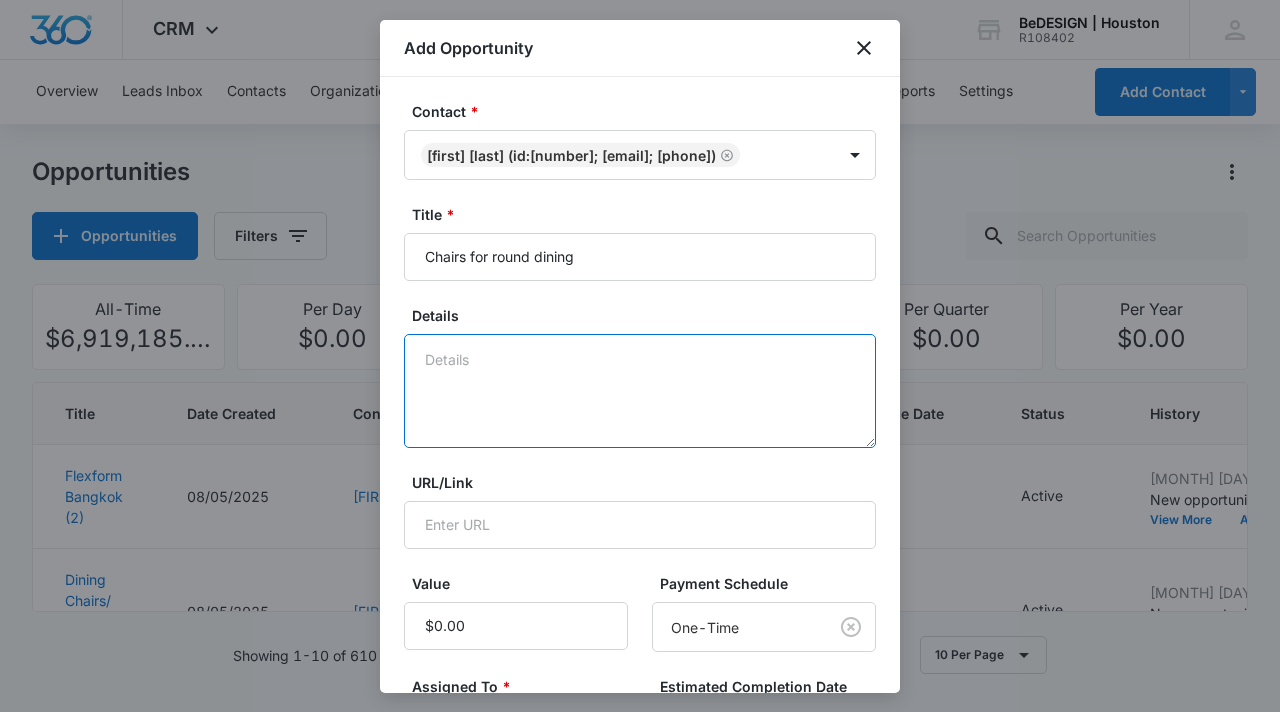 click on "Details" at bounding box center [640, 391] 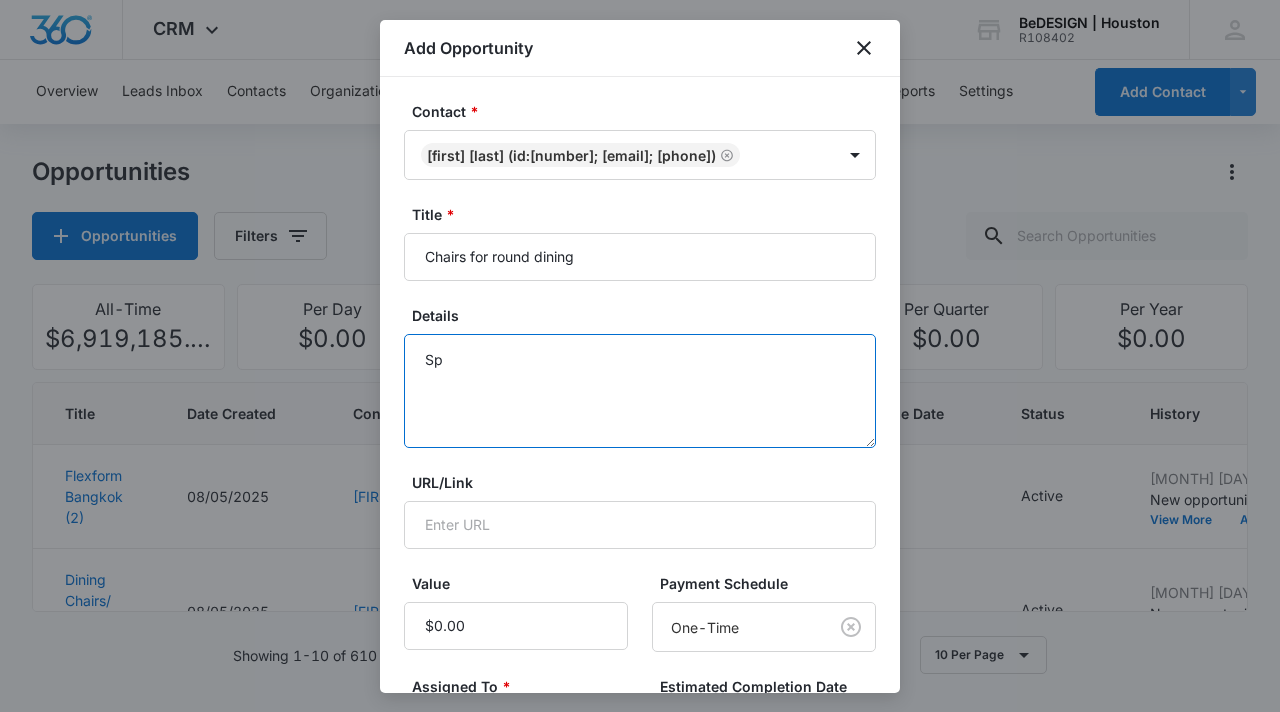 type on "S" 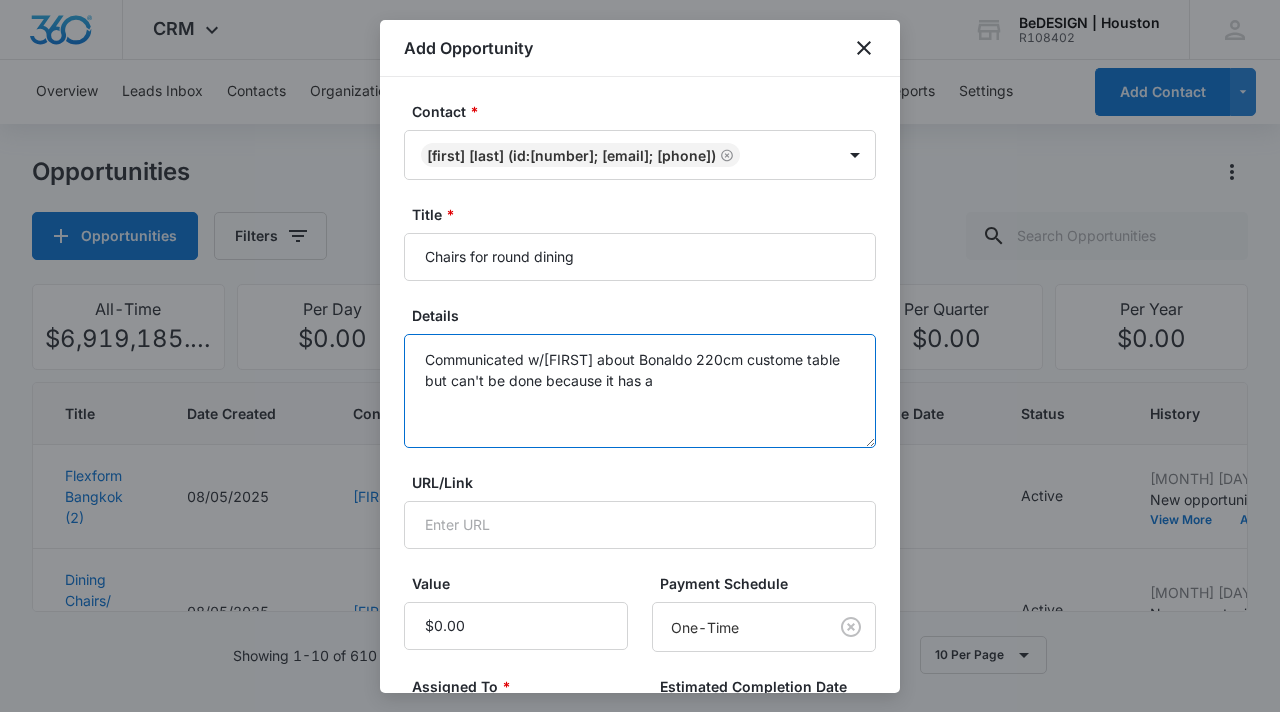 click on "Communicated w/ Mauricio about Bonaldo 220cm custome table but can't be done because it has a" at bounding box center (640, 391) 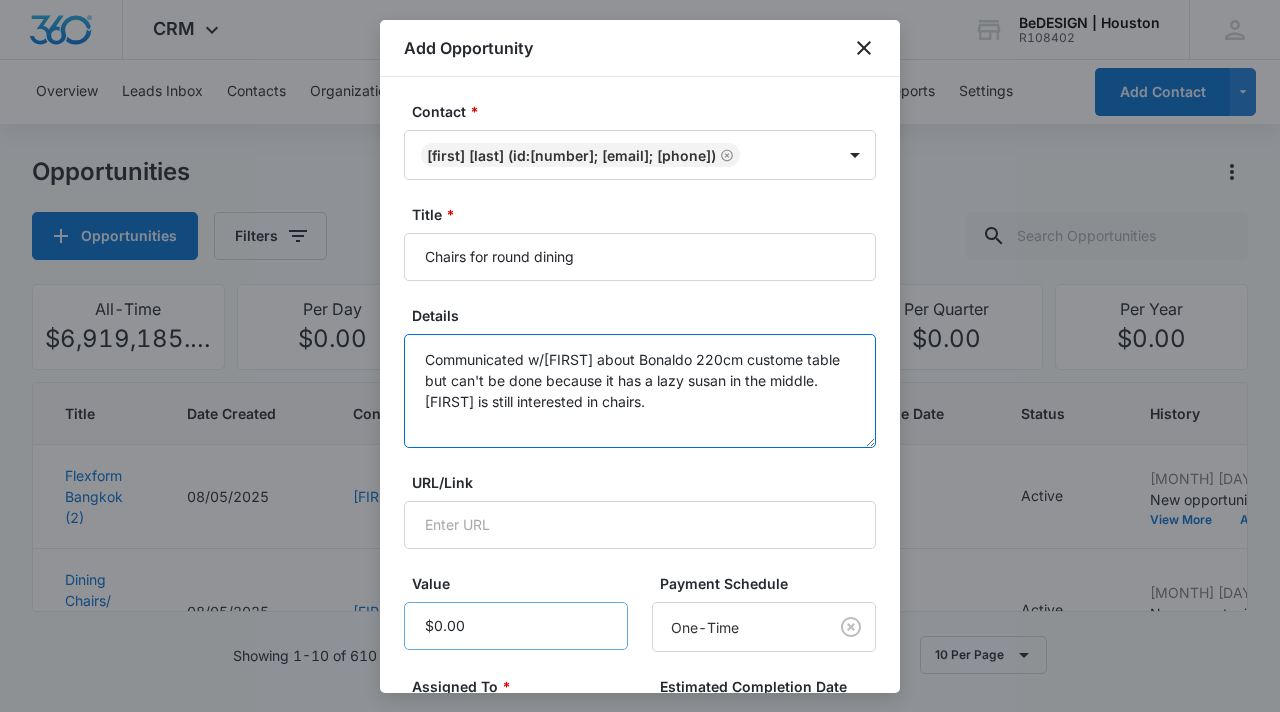 type on "Communicated w/ Mauricio about Bonaldo 220cm custome table but can't be done because it has a lazy susan in the middle. Ana is still interested in chairs." 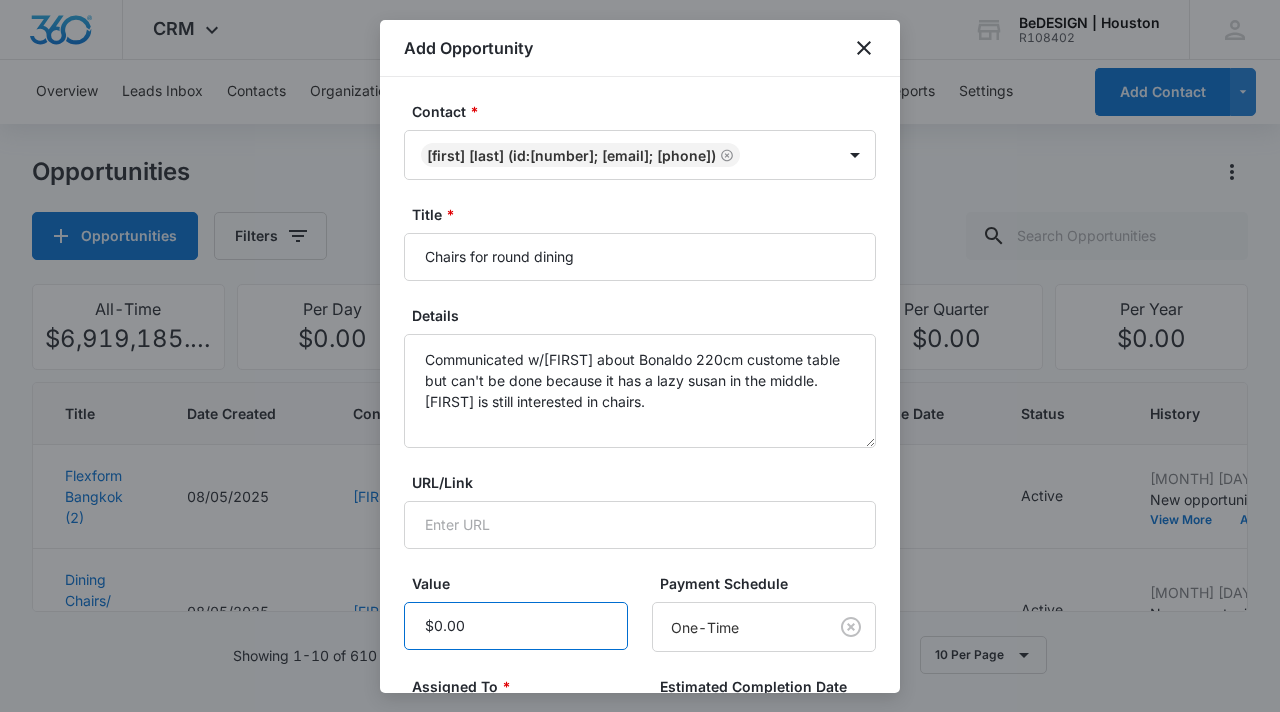 click on "Value" at bounding box center [516, 626] 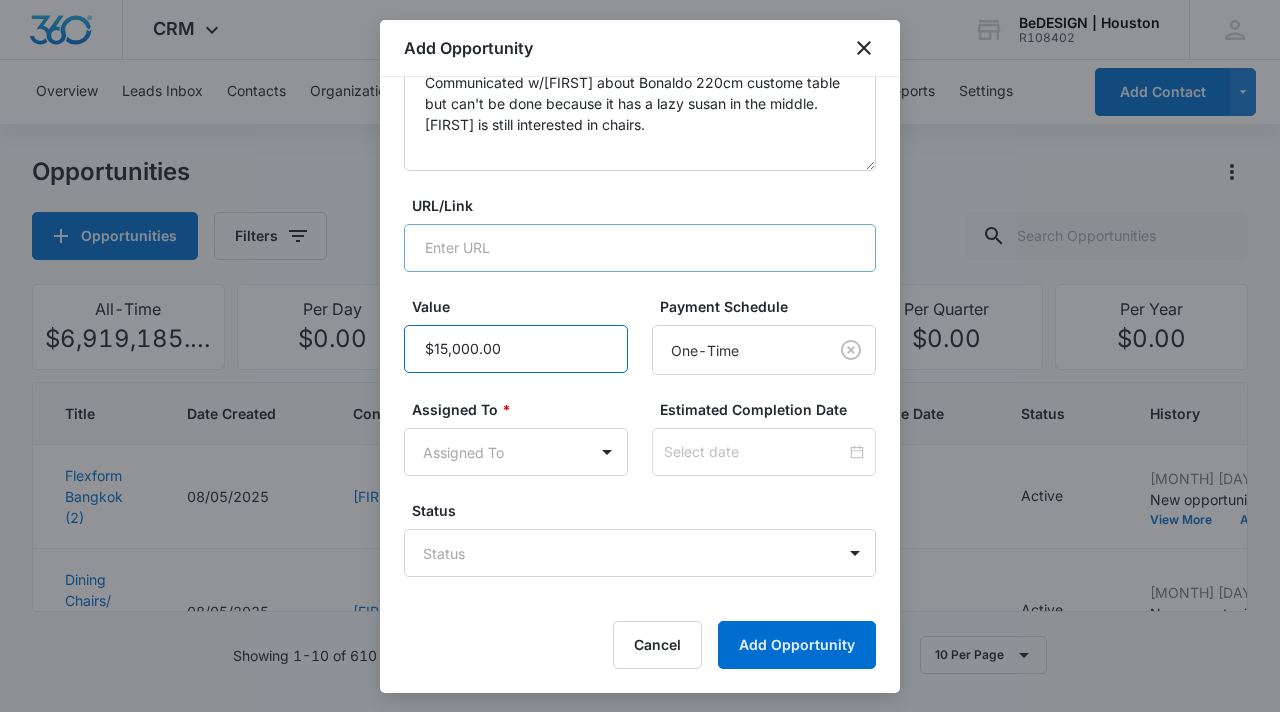 scroll, scrollTop: 305, scrollLeft: 0, axis: vertical 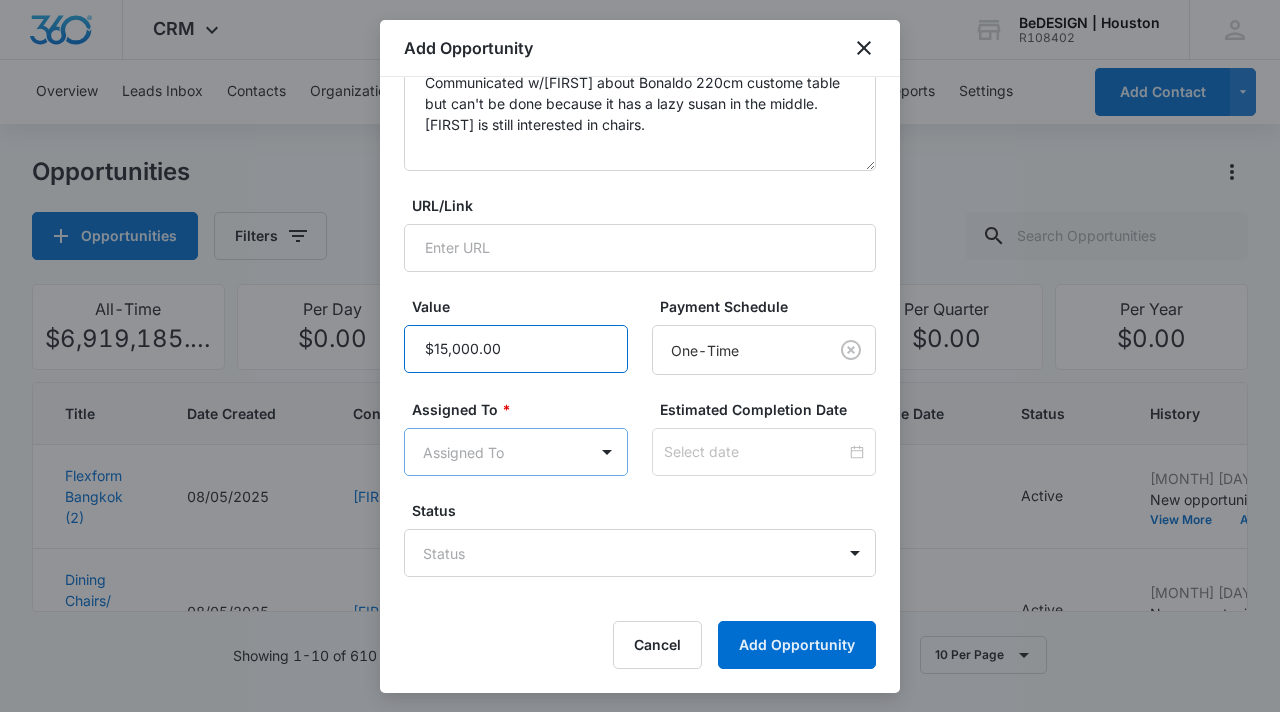 type on "$15,000.00" 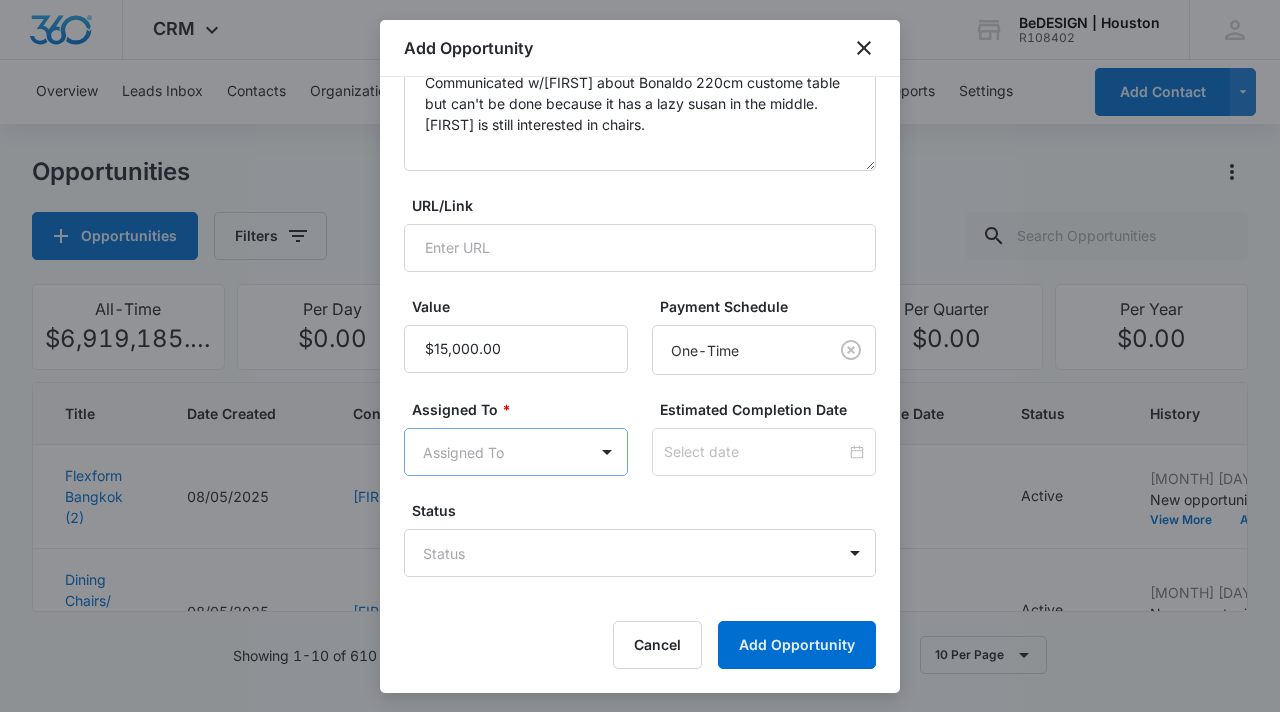click on "CRM Apps Reputation Websites Forms CRM Email Social Content Ads Intelligence Files Settings BeDESIGN | Houston R108402 Your Accounts View All Jessica  Estrada  jessica@be-design.us My Profile Notifications Support Logout Terms & Conditions   •   Privacy Policy Overview Leads Inbox Contacts Organizations History Opportunities Projects Tasks Calendar Lists Reports Settings Add Contact Opportunities Opportunities Filters All-Time $6,919,185.74 Per Day $0.00 Per Week $0.00 Per Month $0.00 Per Quarter $0.00 Per Year $0.00 Title Date Created Contacts Assigned To Value Paid Est. Close Date Status History Flexform Bangkok (2) 08/05/2025 Jenna Mitchell Lydia Meeks $18,000.00 One-Time Active  Aug 5, 2025 by Lydia Meeks New opportunity created 'Flexform Bangkok (2)'. View More Add History Dining Chairs/ dining table  08/05/2025 Guido Flores Lydia Meeks $25,000.00 One-Time Active  Aug 5, 2025 by Lydia Meeks New opportunity created 'Dining Chairs/ dining table '. View More Add History Paul Sofa 08/05/2025 E.J Farhood" at bounding box center [640, 356] 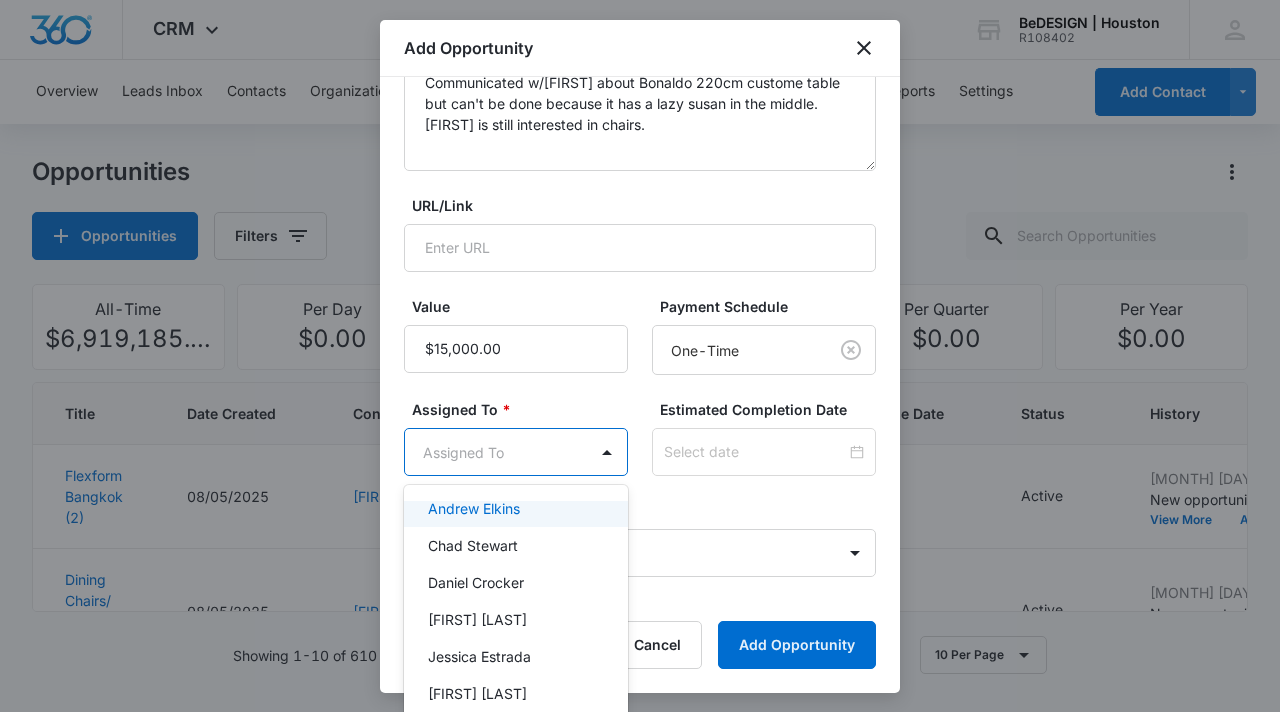 scroll, scrollTop: 178, scrollLeft: 0, axis: vertical 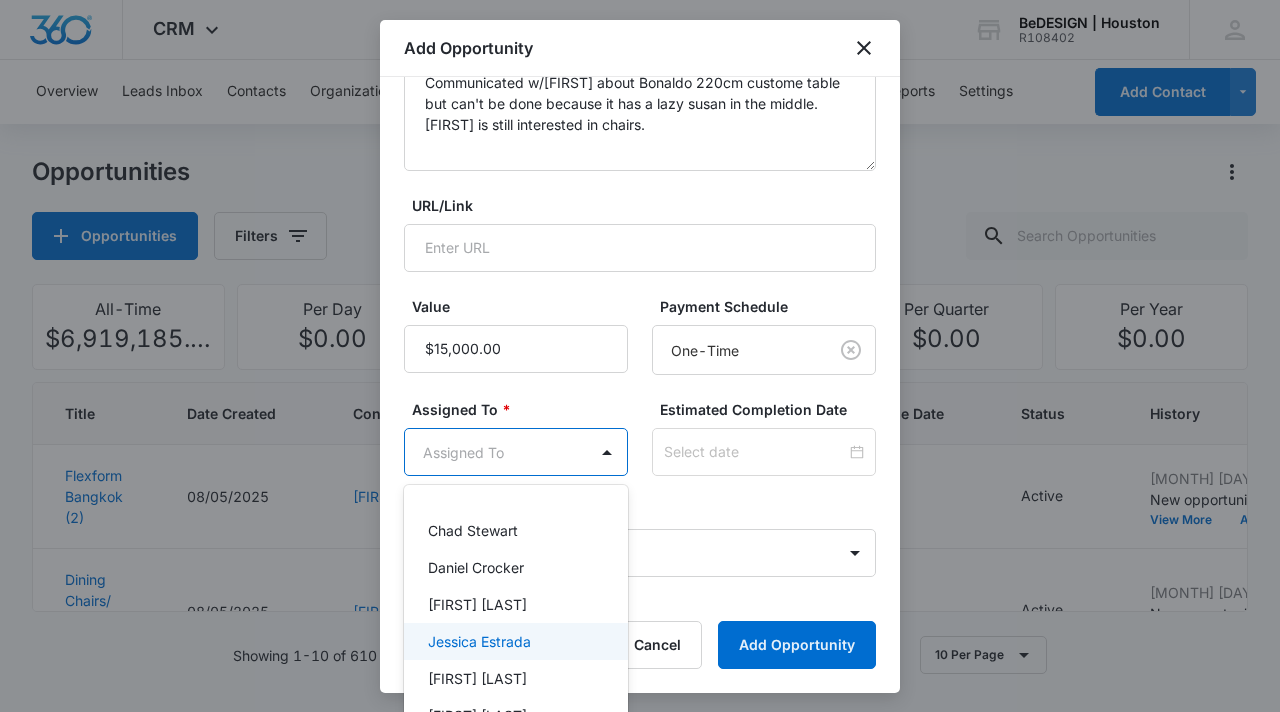 click on "Jessica  Estrada" at bounding box center [479, 641] 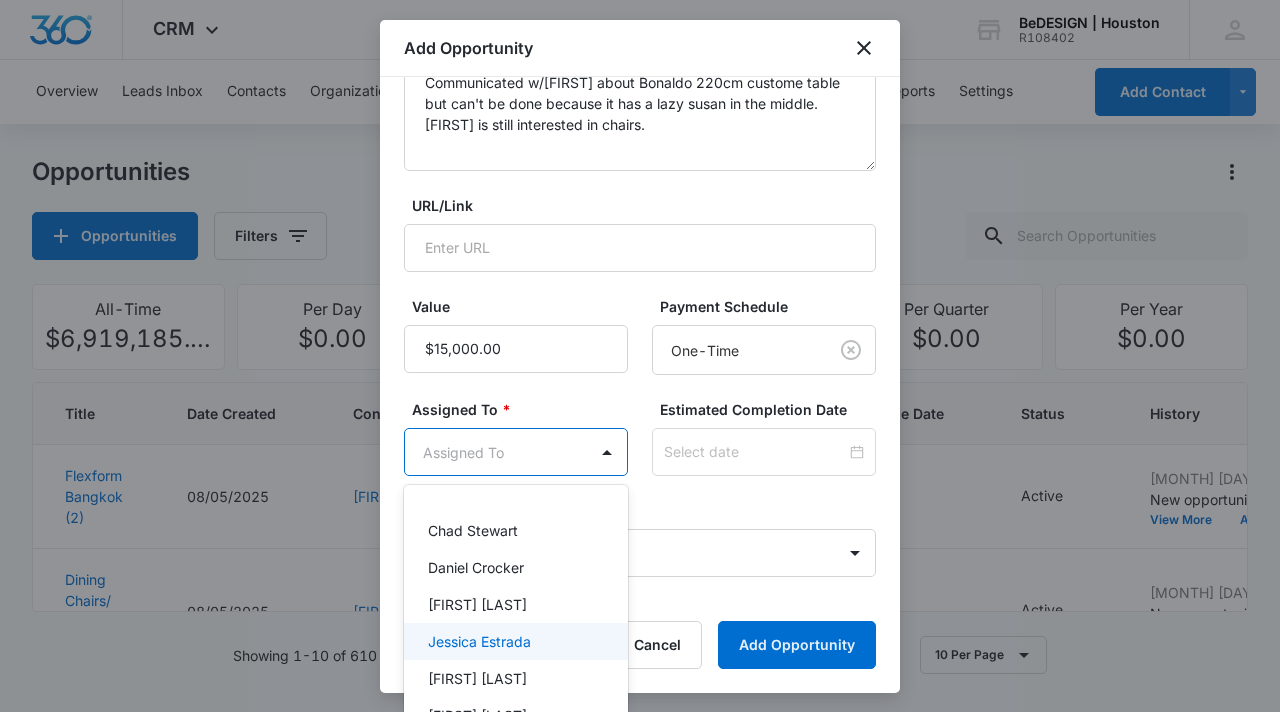 click at bounding box center [640, 356] 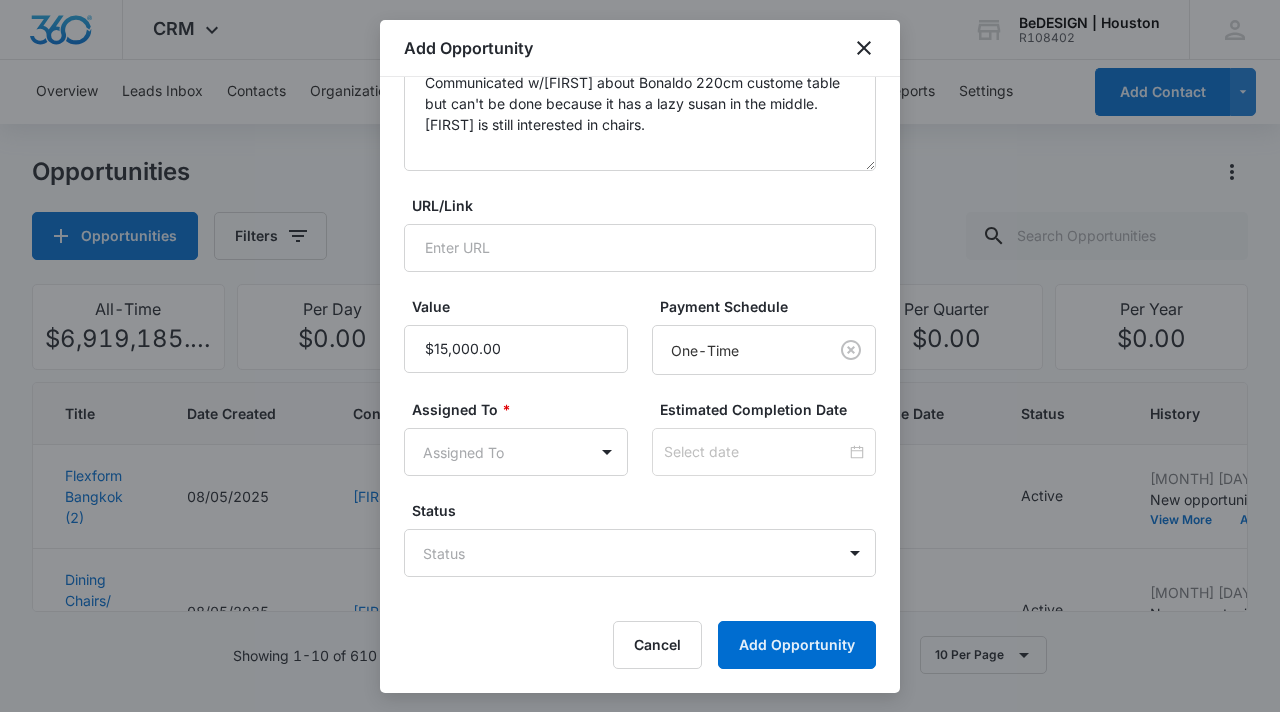 click on "CRM Apps Reputation Websites Forms CRM Email Social Content Ads Intelligence Files Settings BeDESIGN | Houston R108402 Your Accounts View All Jessica  Estrada  jessica@be-design.us My Profile Notifications Support Logout Terms & Conditions   •   Privacy Policy Overview Leads Inbox Contacts Organizations History Opportunities Projects Tasks Calendar Lists Reports Settings Add Contact Opportunities Opportunities Filters All-Time $6,919,185.74 Per Day $0.00 Per Week $0.00 Per Month $0.00 Per Quarter $0.00 Per Year $0.00 Title Date Created Contacts Assigned To Value Paid Est. Close Date Status History Flexform Bangkok (2) 08/05/2025 Jenna Mitchell Lydia Meeks $18,000.00 One-Time Active  Aug 5, 2025 by Lydia Meeks New opportunity created 'Flexform Bangkok (2)'. View More Add History Dining Chairs/ dining table  08/05/2025 Guido Flores Lydia Meeks $25,000.00 One-Time Active  Aug 5, 2025 by Lydia Meeks New opportunity created 'Dining Chairs/ dining table '. View More Add History Paul Sofa 08/05/2025 E.J Farhood" at bounding box center (640, 356) 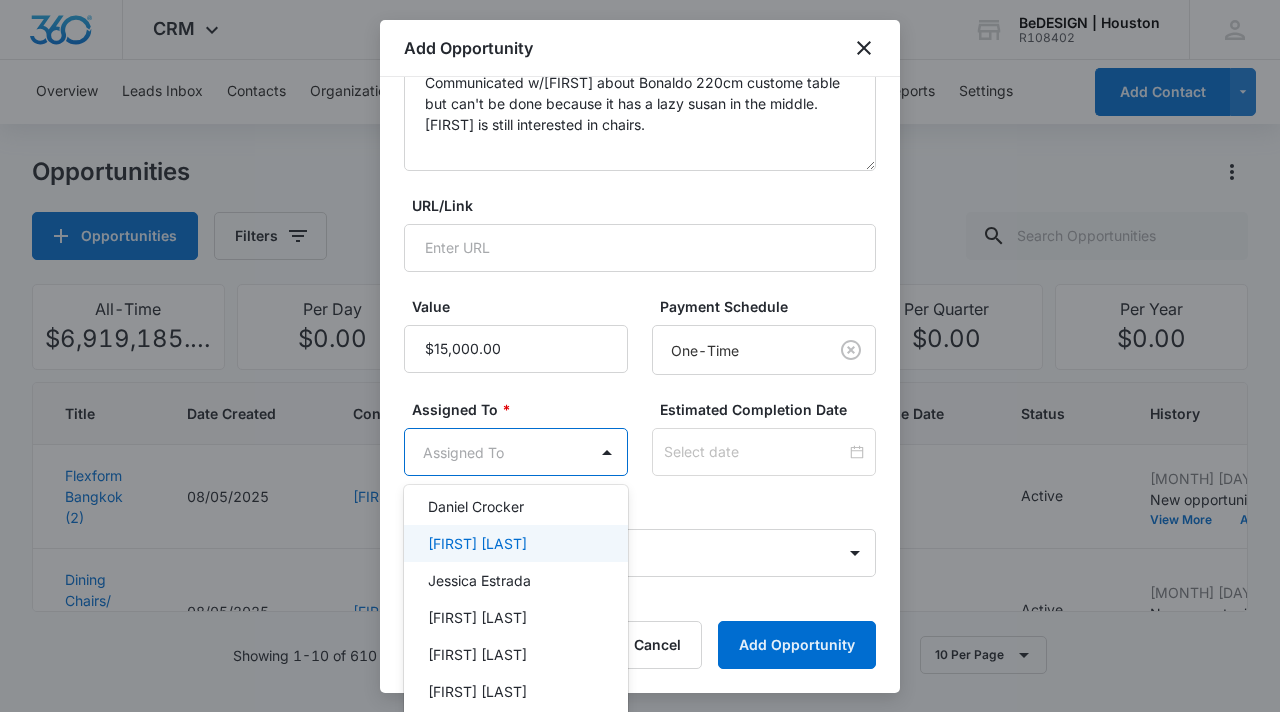 scroll, scrollTop: 248, scrollLeft: 0, axis: vertical 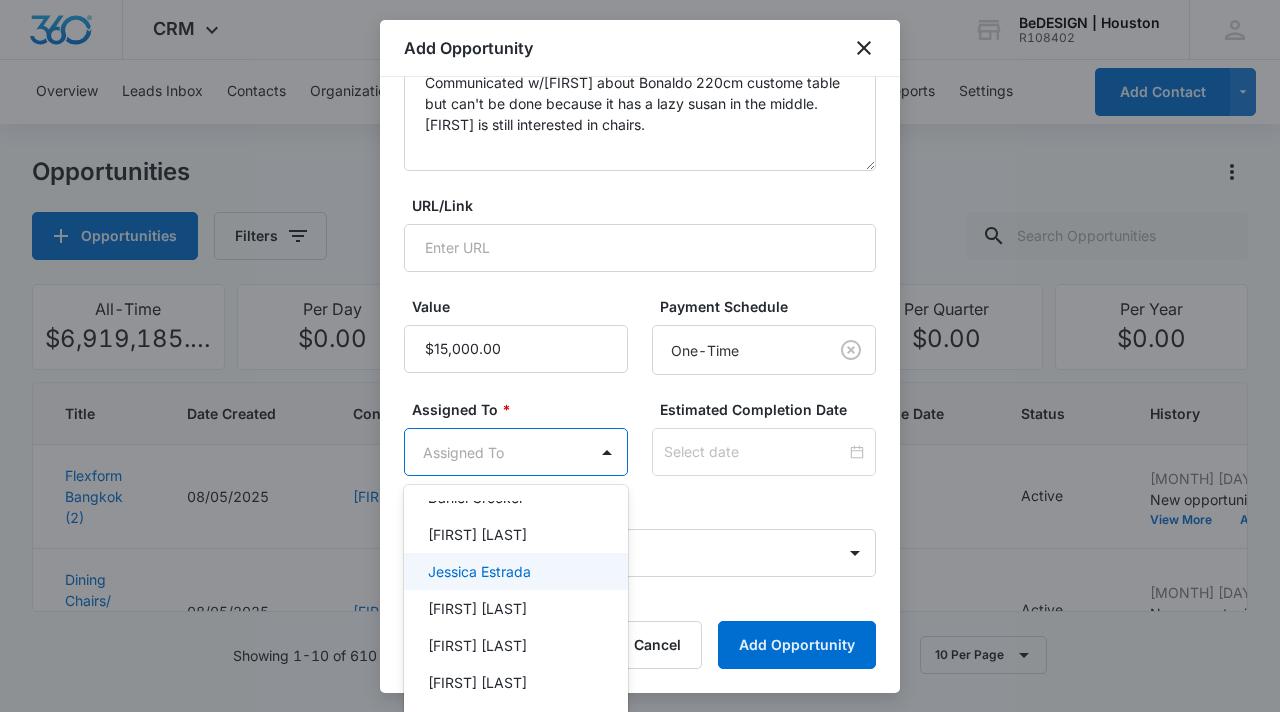 click on "Jessica  Estrada" at bounding box center (479, 571) 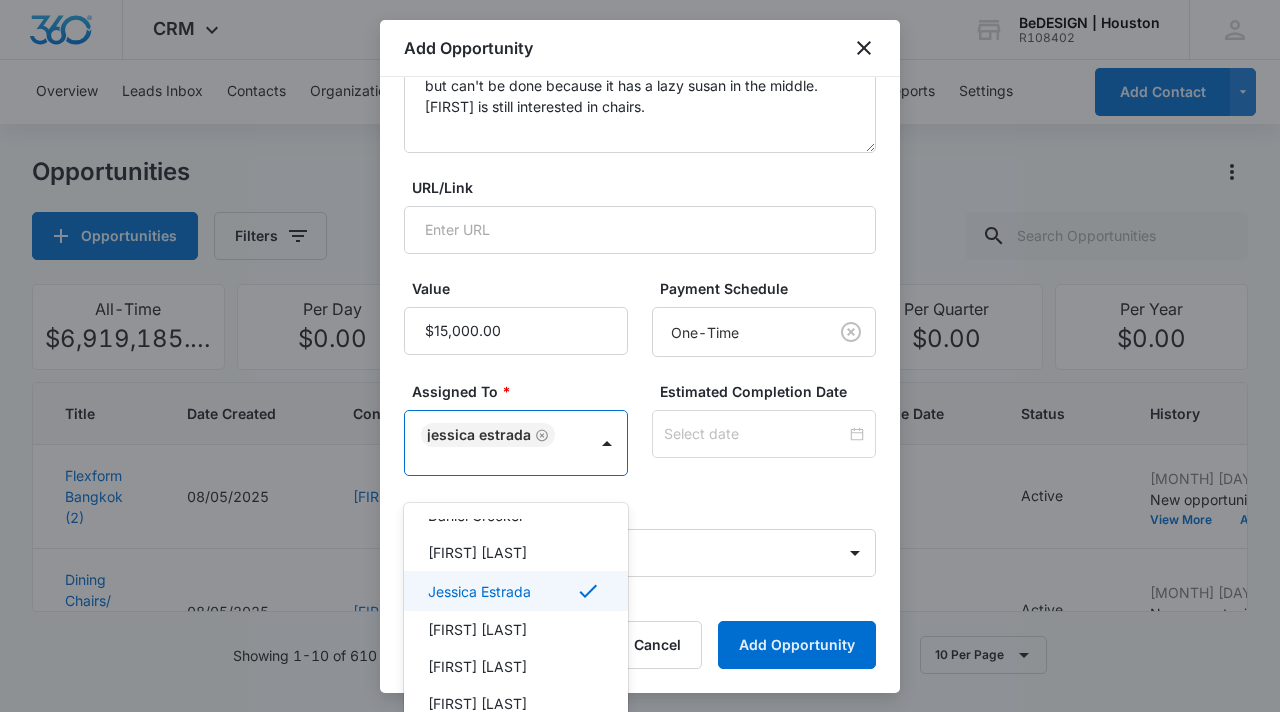 click at bounding box center (640, 356) 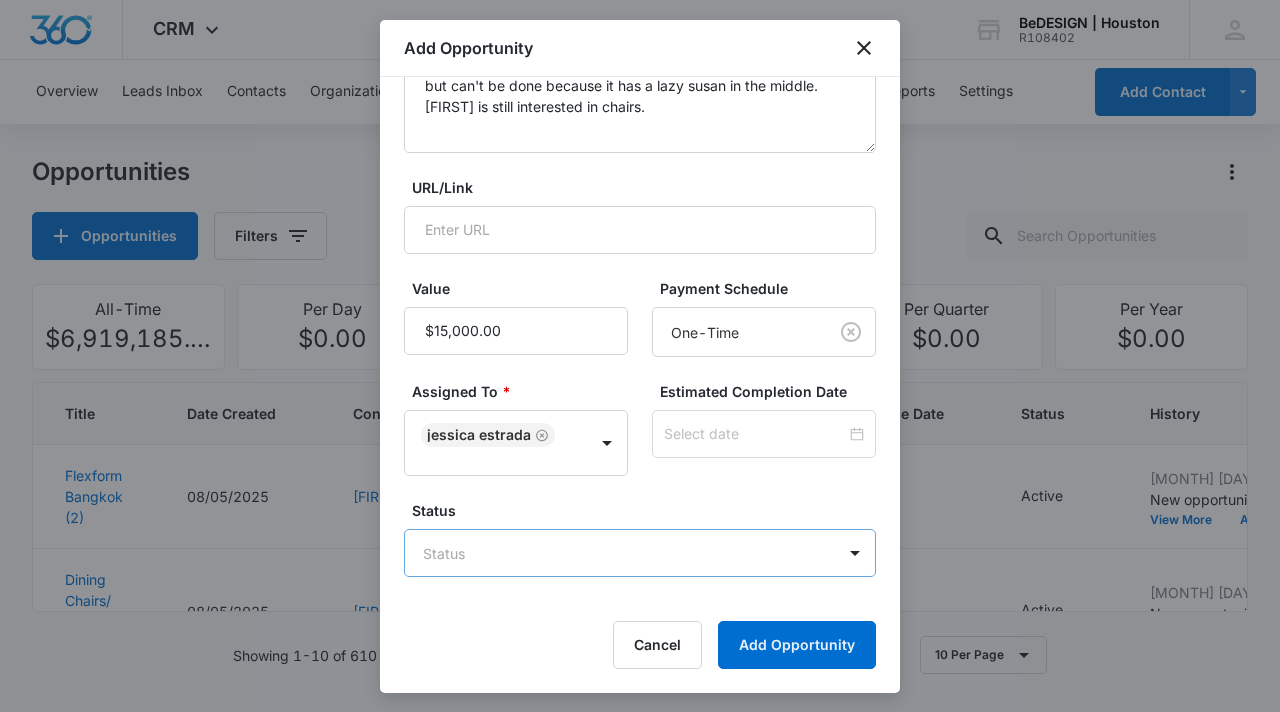 click on "CRM Apps Reputation Websites Forms CRM Email Social Content Ads Intelligence Files Settings BeDESIGN | Houston R108402 Your Accounts View All Jessica  Estrada  jessica@be-design.us My Profile Notifications Support Logout Terms & Conditions   •   Privacy Policy Overview Leads Inbox Contacts Organizations History Opportunities Projects Tasks Calendar Lists Reports Settings Add Contact Opportunities Opportunities Filters All-Time $6,919,185.74 Per Day $0.00 Per Week $0.00 Per Month $0.00 Per Quarter $0.00 Per Year $0.00 Title Date Created Contacts Assigned To Value Paid Est. Close Date Status History Flexform Bangkok (2) 08/05/2025 Jenna Mitchell Lydia Meeks $18,000.00 One-Time Active  Aug 5, 2025 by Lydia Meeks New opportunity created 'Flexform Bangkok (2)'. View More Add History Dining Chairs/ dining table  08/05/2025 Guido Flores Lydia Meeks $25,000.00 One-Time Active  Aug 5, 2025 by Lydia Meeks New opportunity created 'Dining Chairs/ dining table '. View More Add History Paul Sofa 08/05/2025 E.J Farhood" at bounding box center [640, 356] 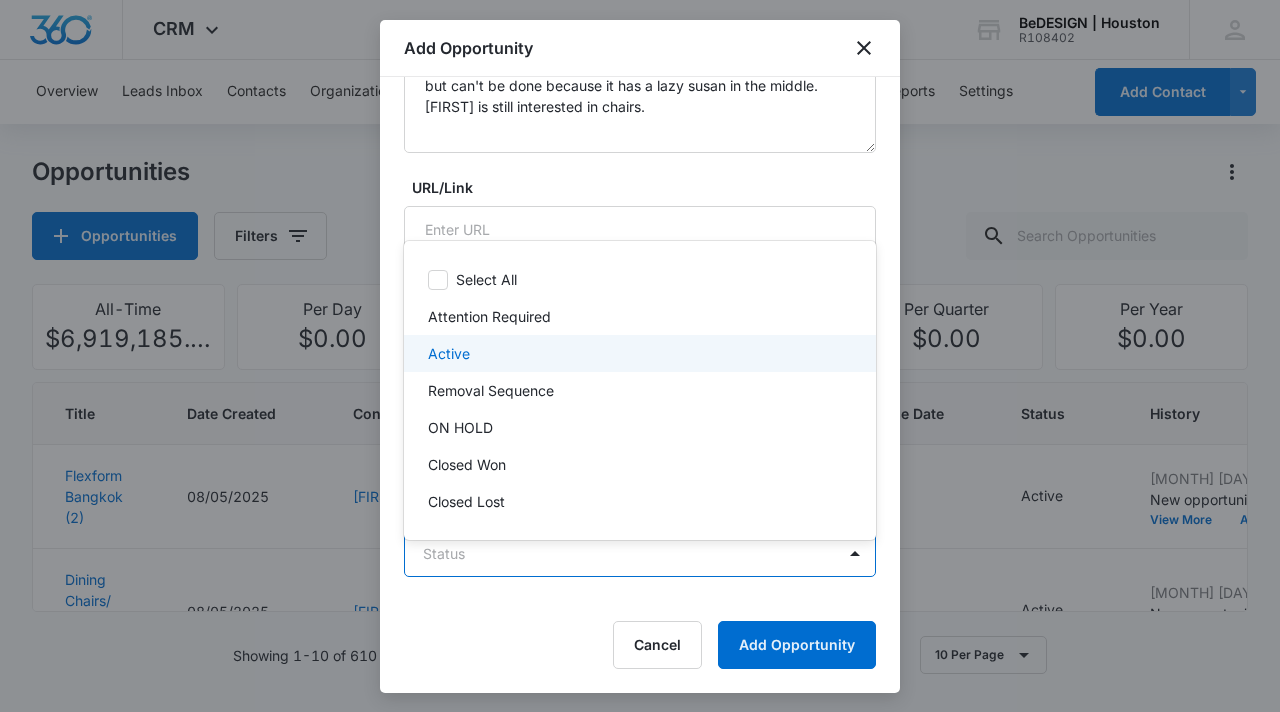 click on "Active" at bounding box center (638, 353) 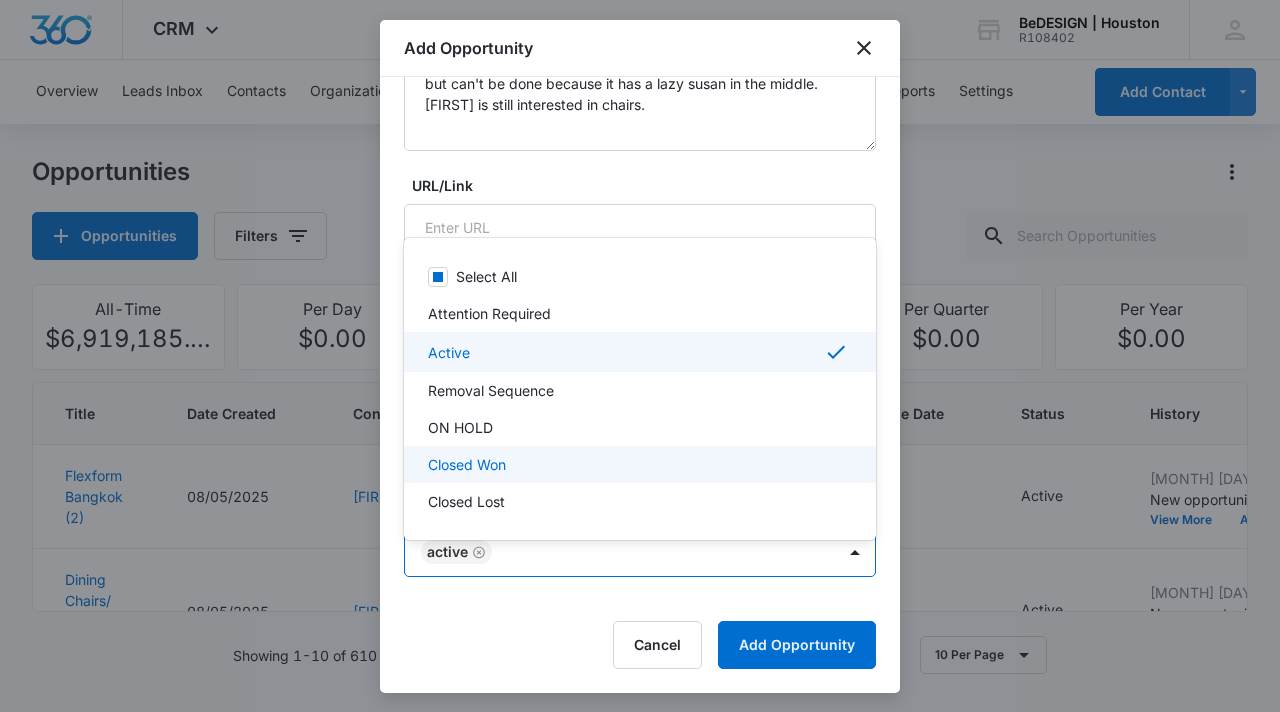 click at bounding box center (640, 356) 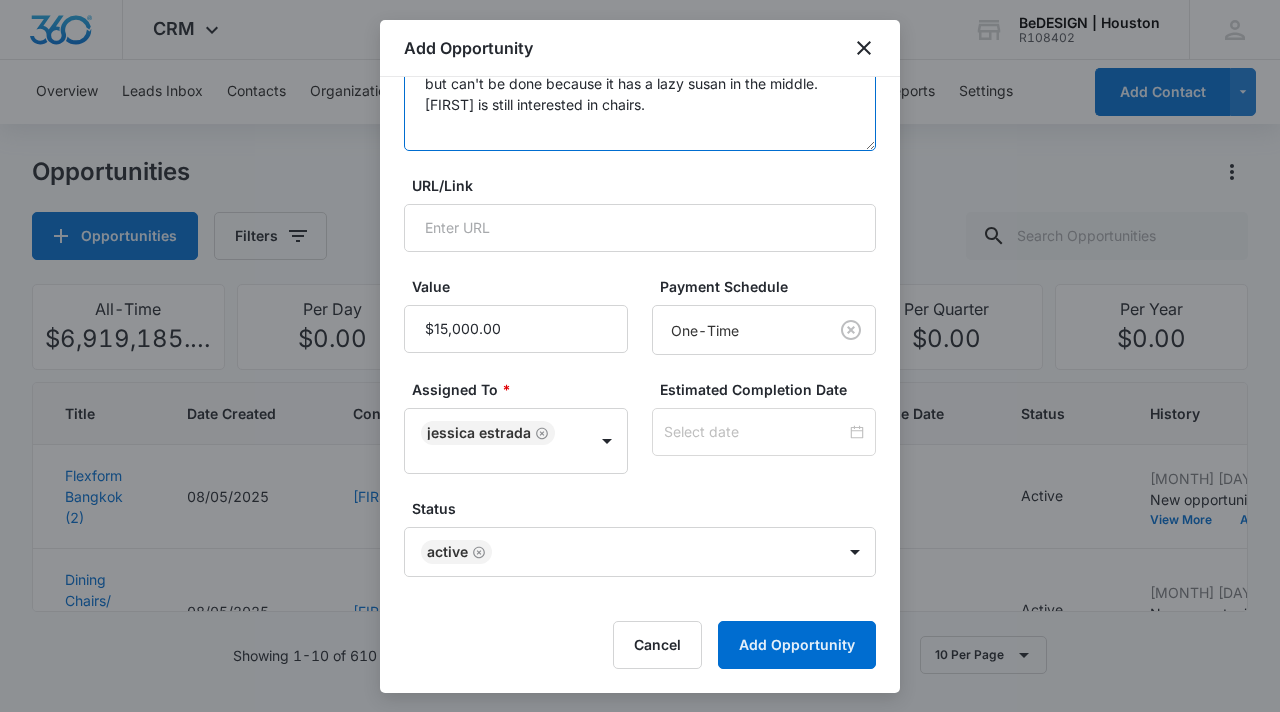 scroll, scrollTop: 303, scrollLeft: 0, axis: vertical 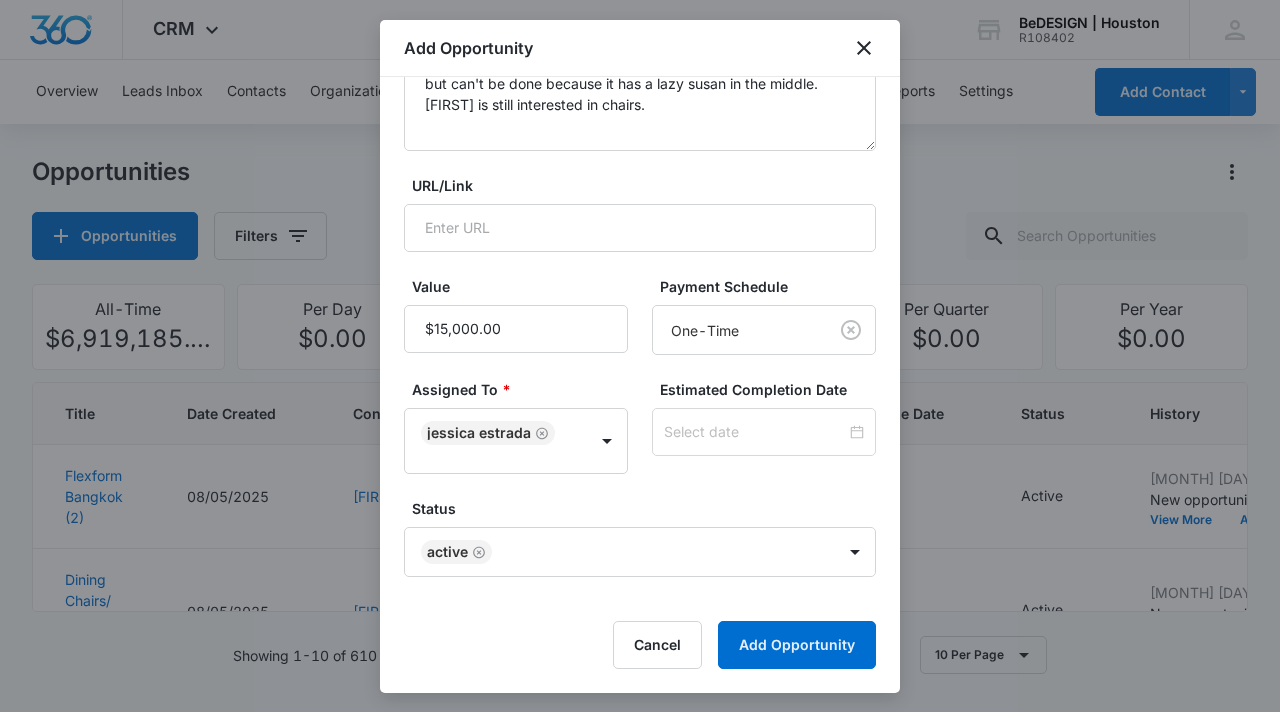 click at bounding box center [640, 356] 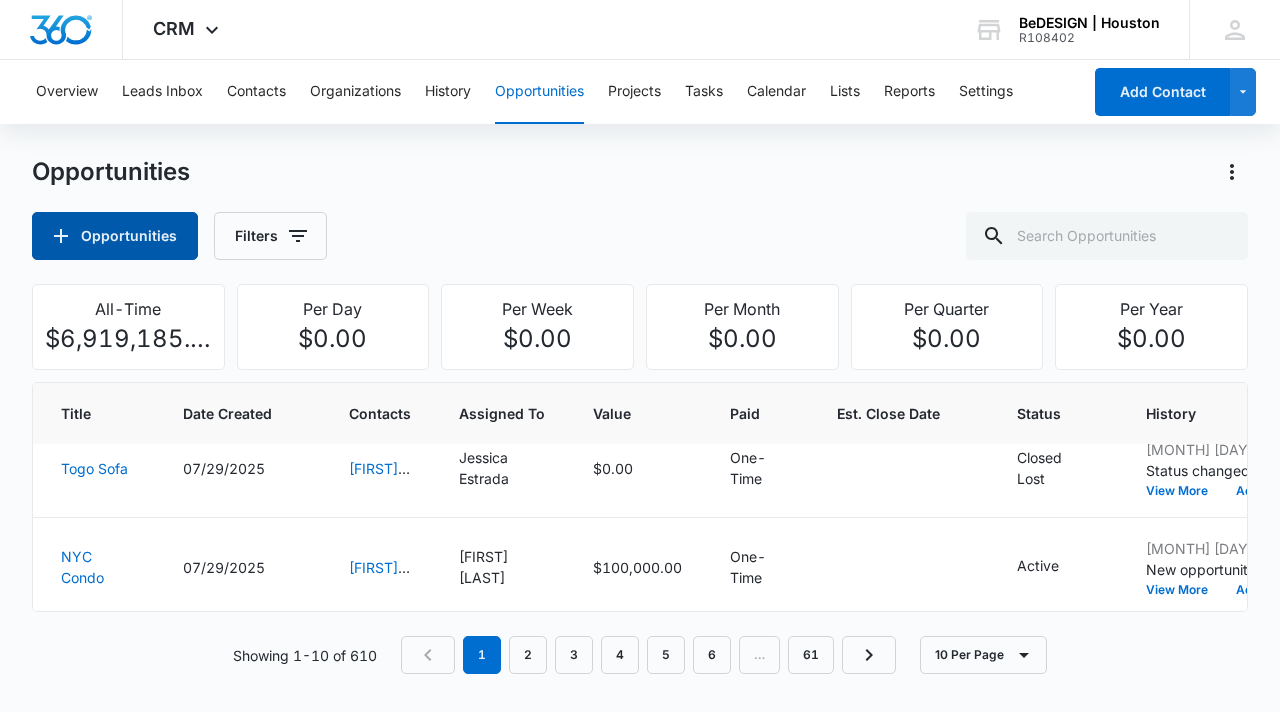 scroll, scrollTop: 0, scrollLeft: 4, axis: horizontal 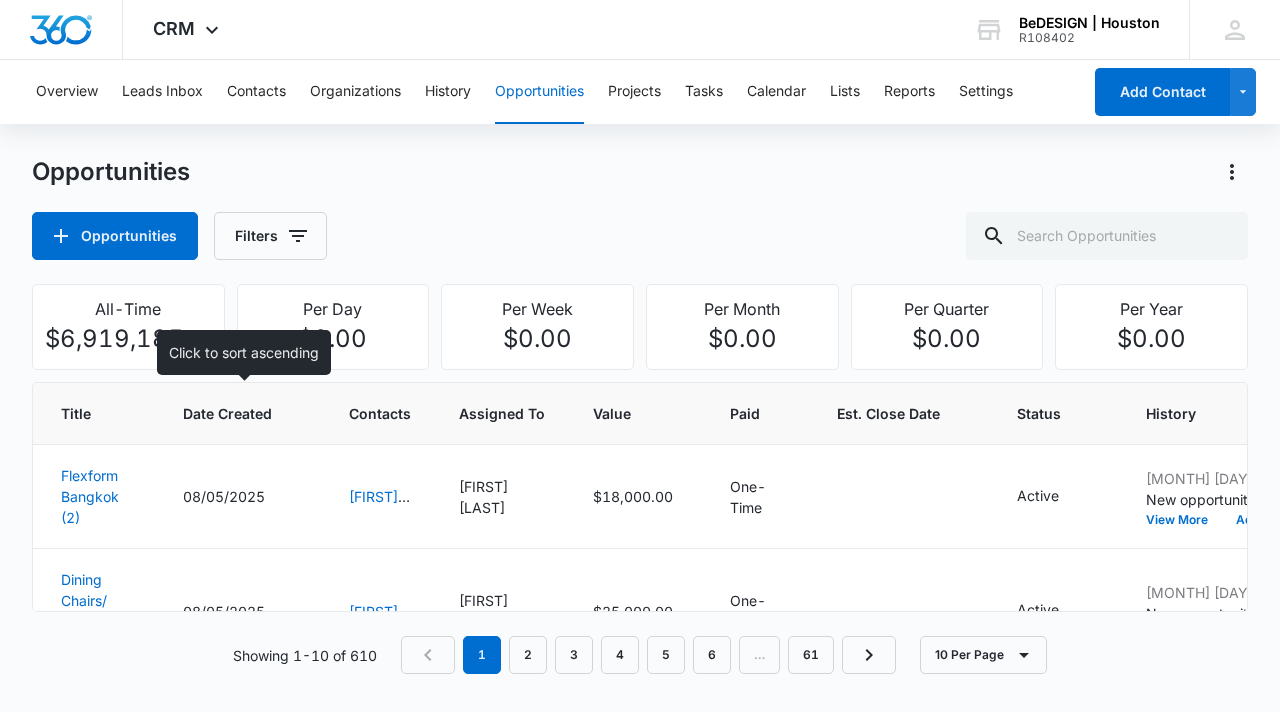 click on "Date Created" at bounding box center (242, 414) 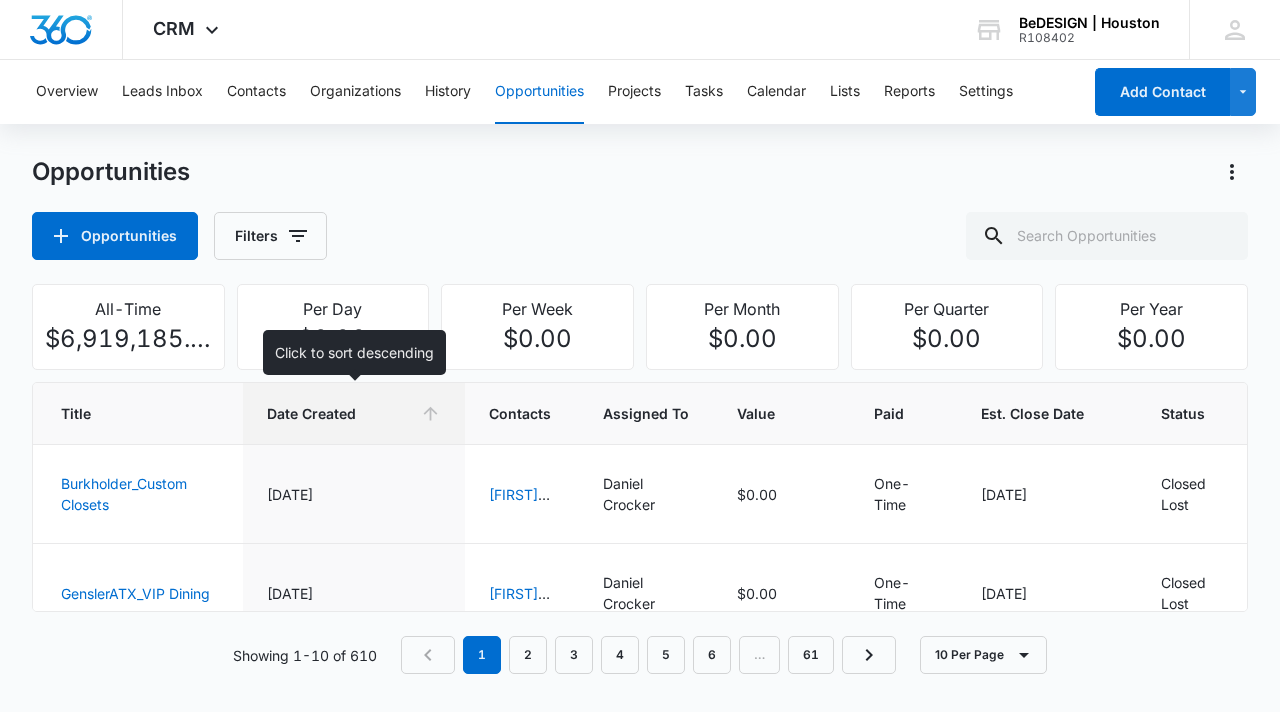 click on "Date Created" at bounding box center [339, 413] 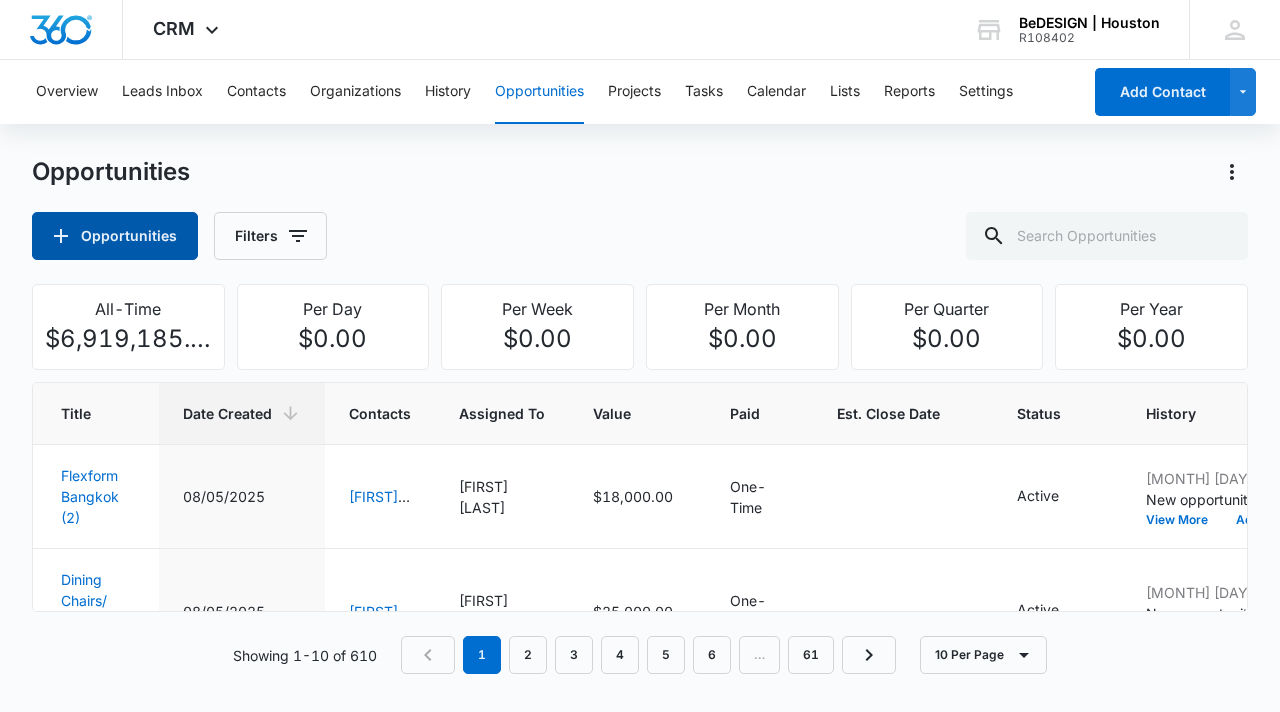 click on "Opportunities" at bounding box center (115, 236) 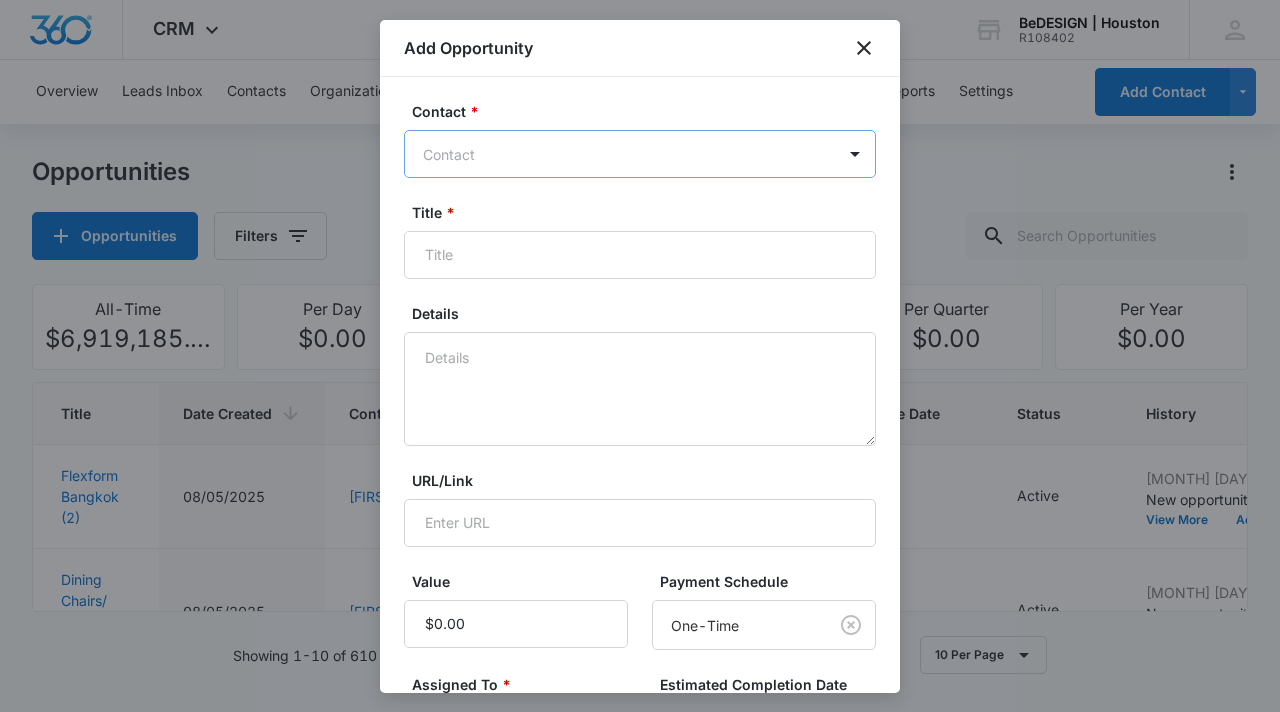 click at bounding box center (628, 154) 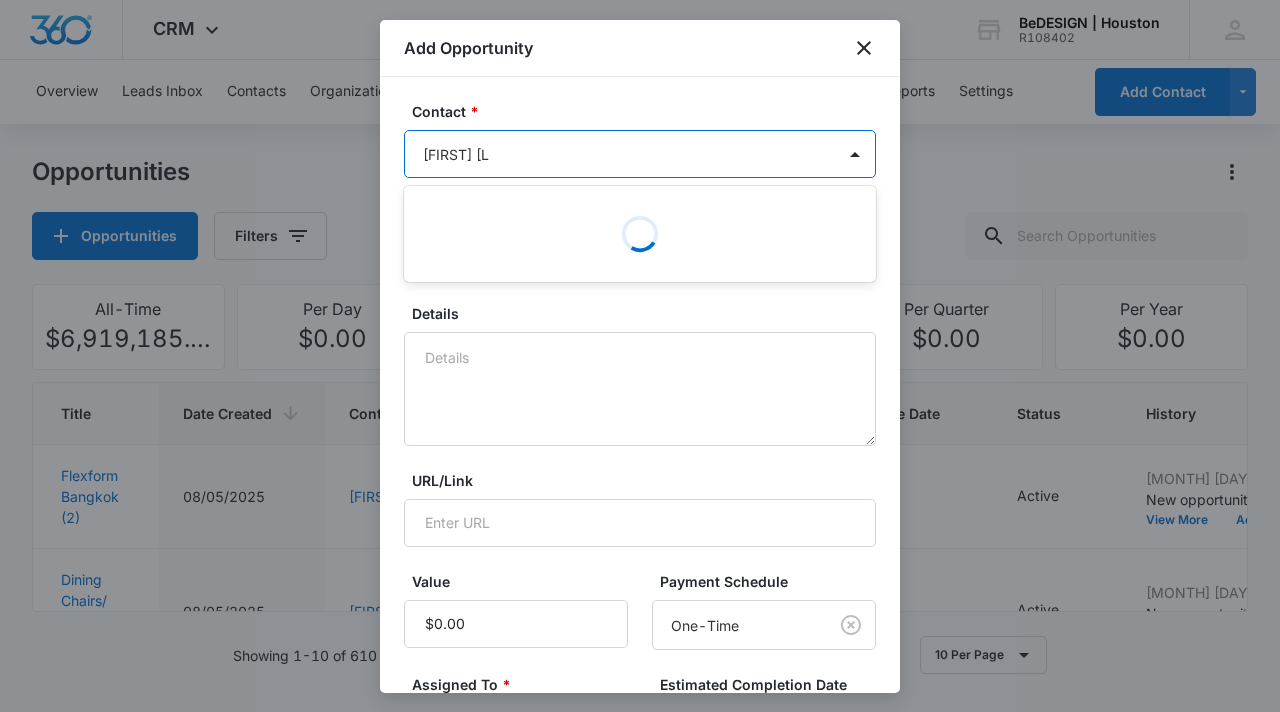 type on "ana cortez" 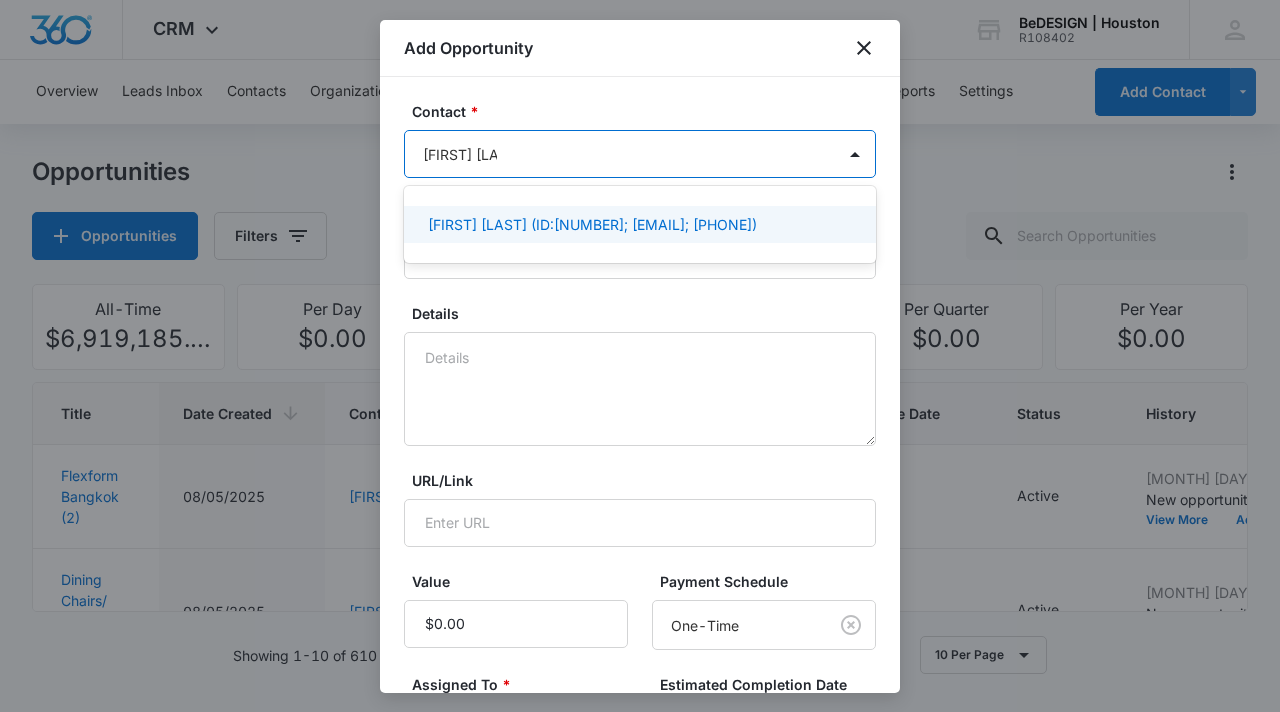 click on "Ana Cortez (ID:14407; anadalit@me.com; 9566078286)" at bounding box center [592, 224] 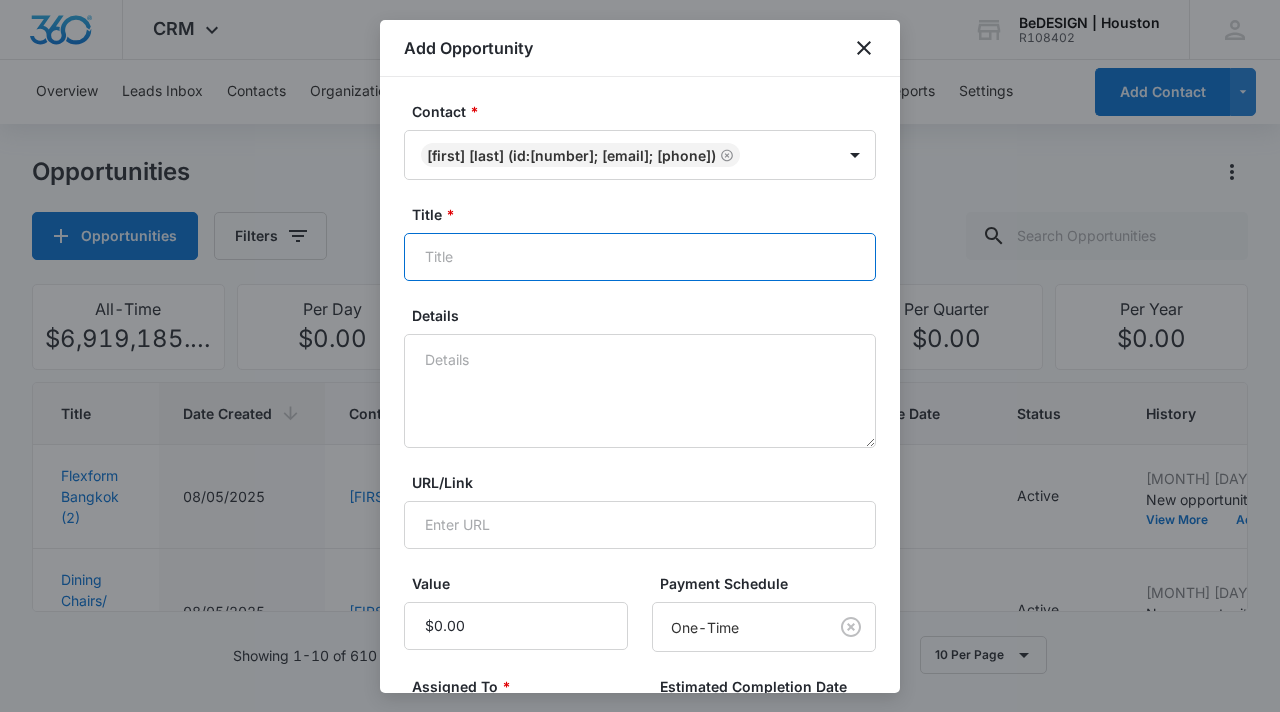 click on "Title *" at bounding box center (640, 257) 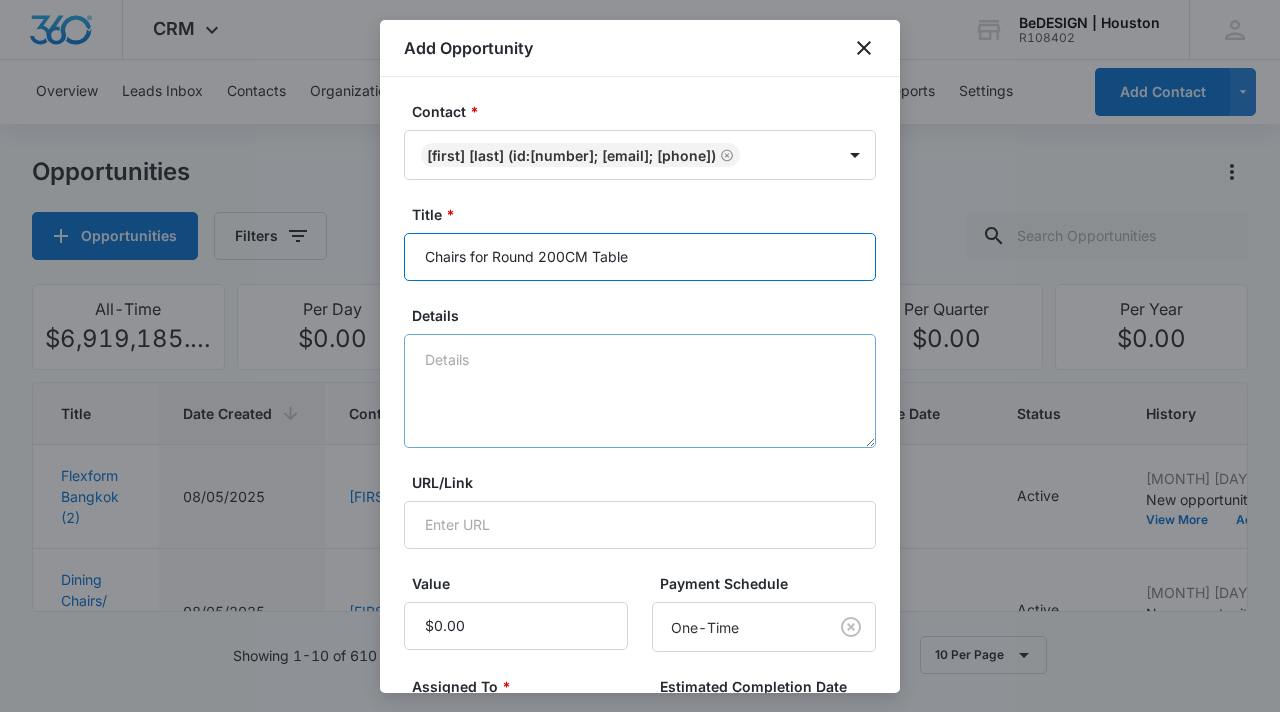 type on "Chairs for Round 200CM Table" 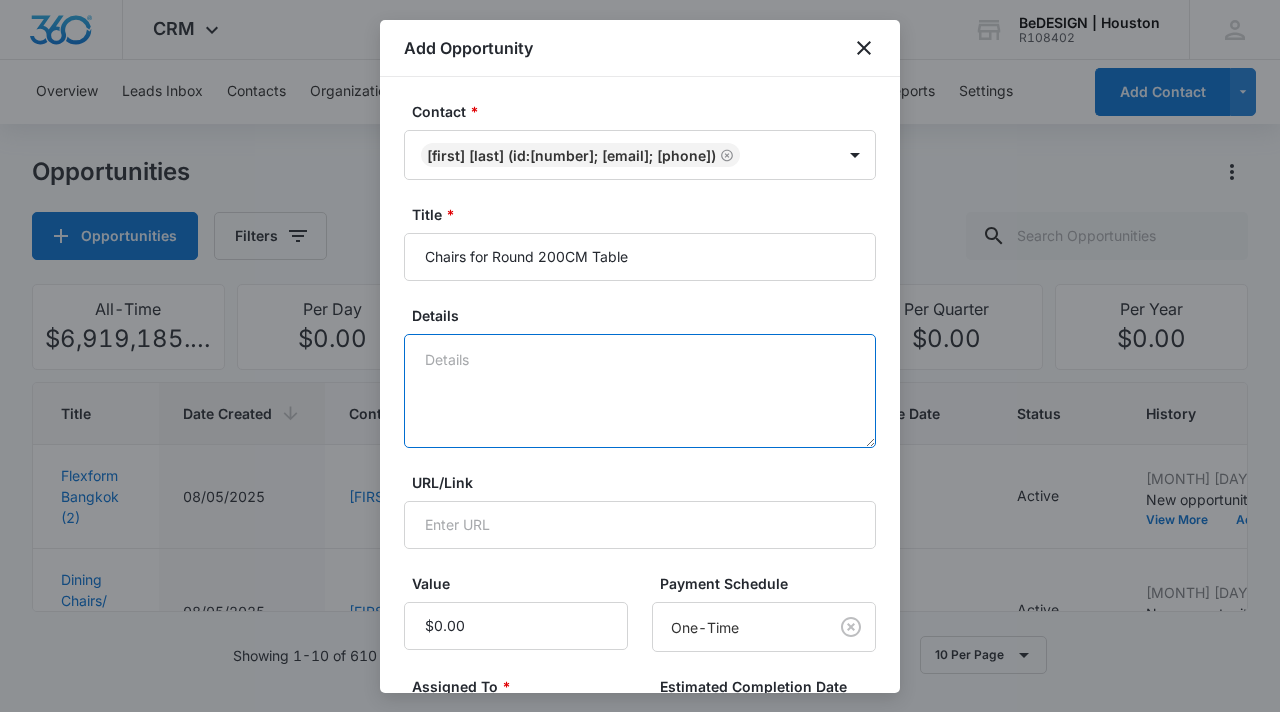 click on "Details" at bounding box center (640, 391) 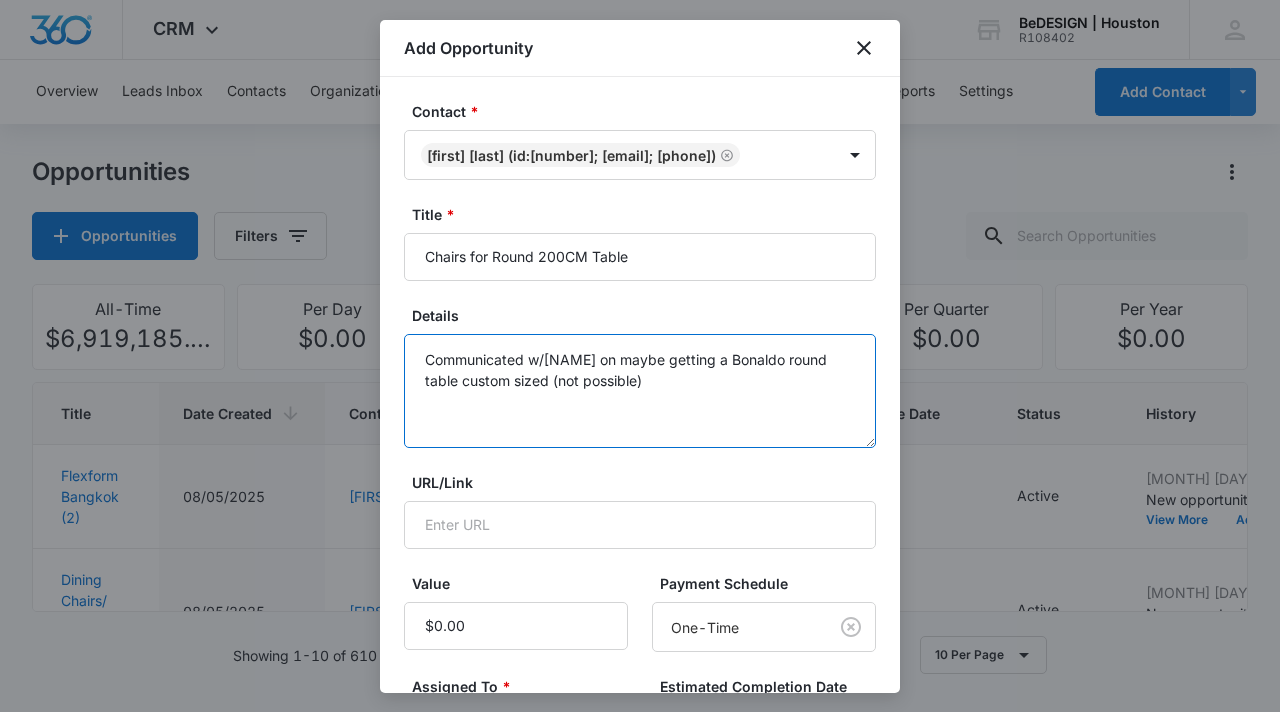 type on "Communicated w/Mauricio on maybe getting a Bonaldo round table custom sized (not possible)" 